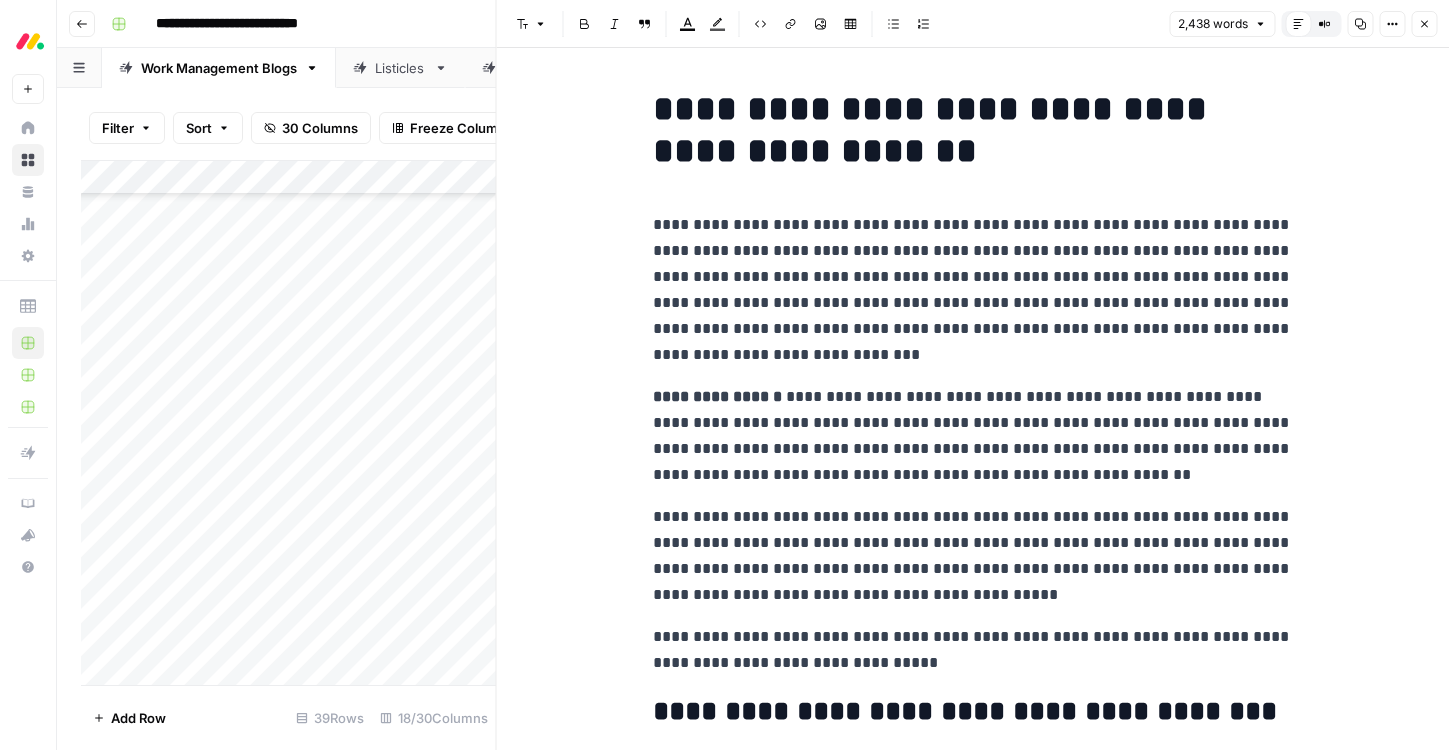 scroll, scrollTop: 0, scrollLeft: 0, axis: both 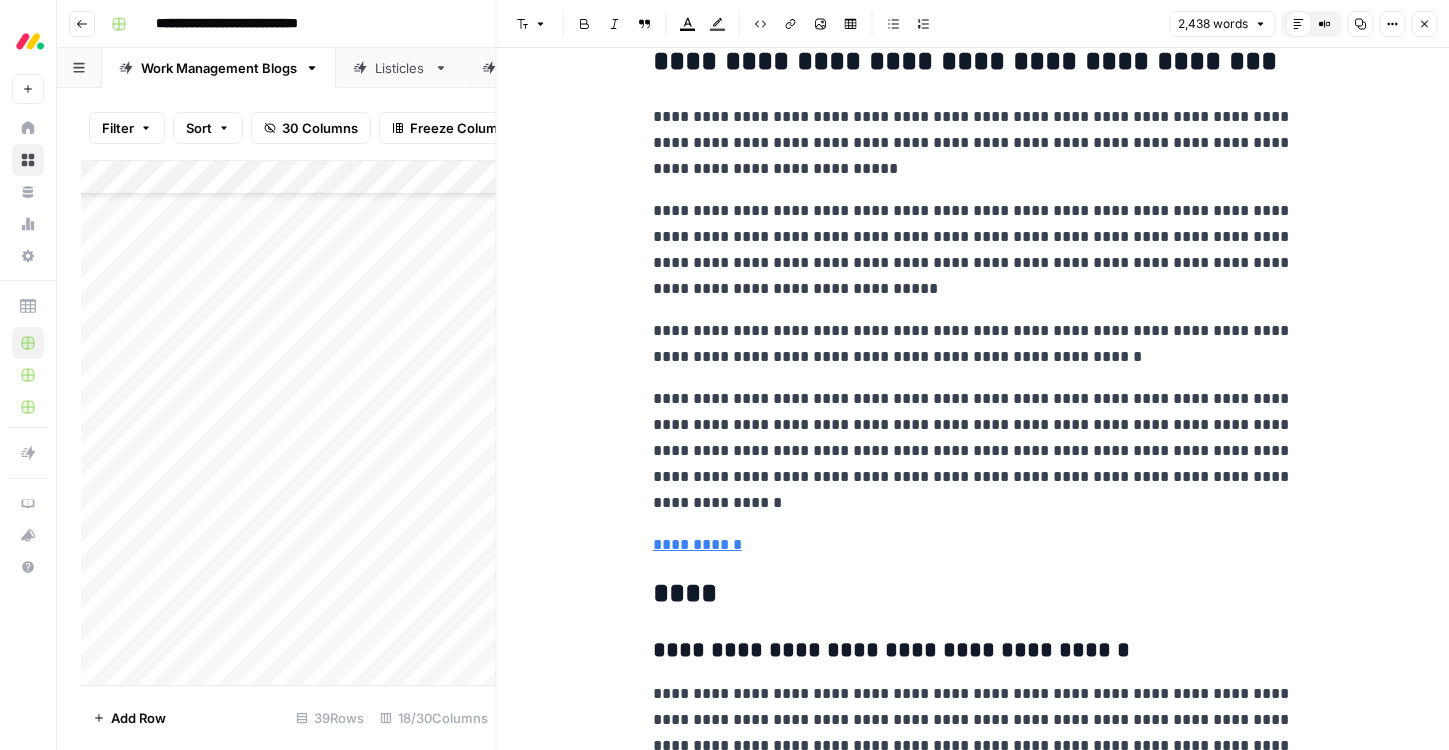 click on "**********" at bounding box center [973, -3343] 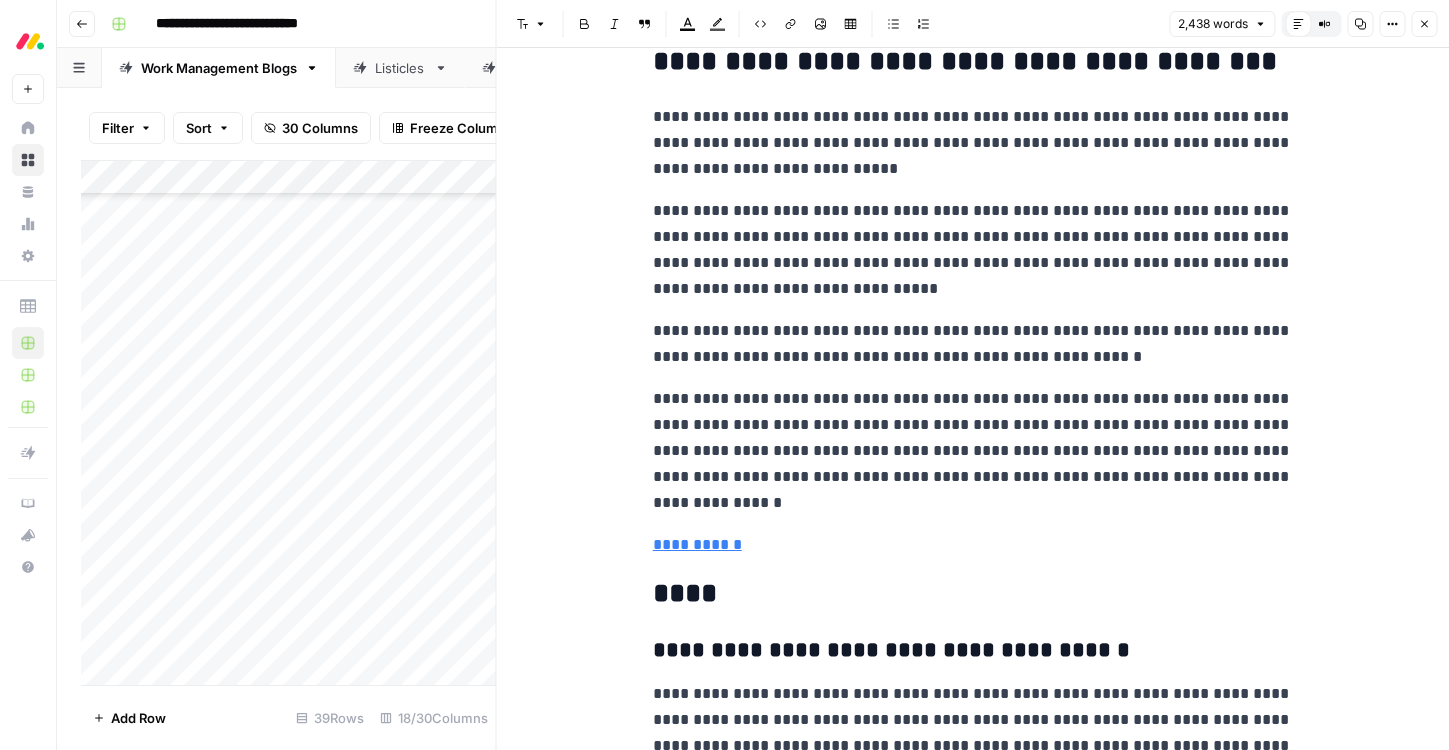 click on "**********" at bounding box center [973, 451] 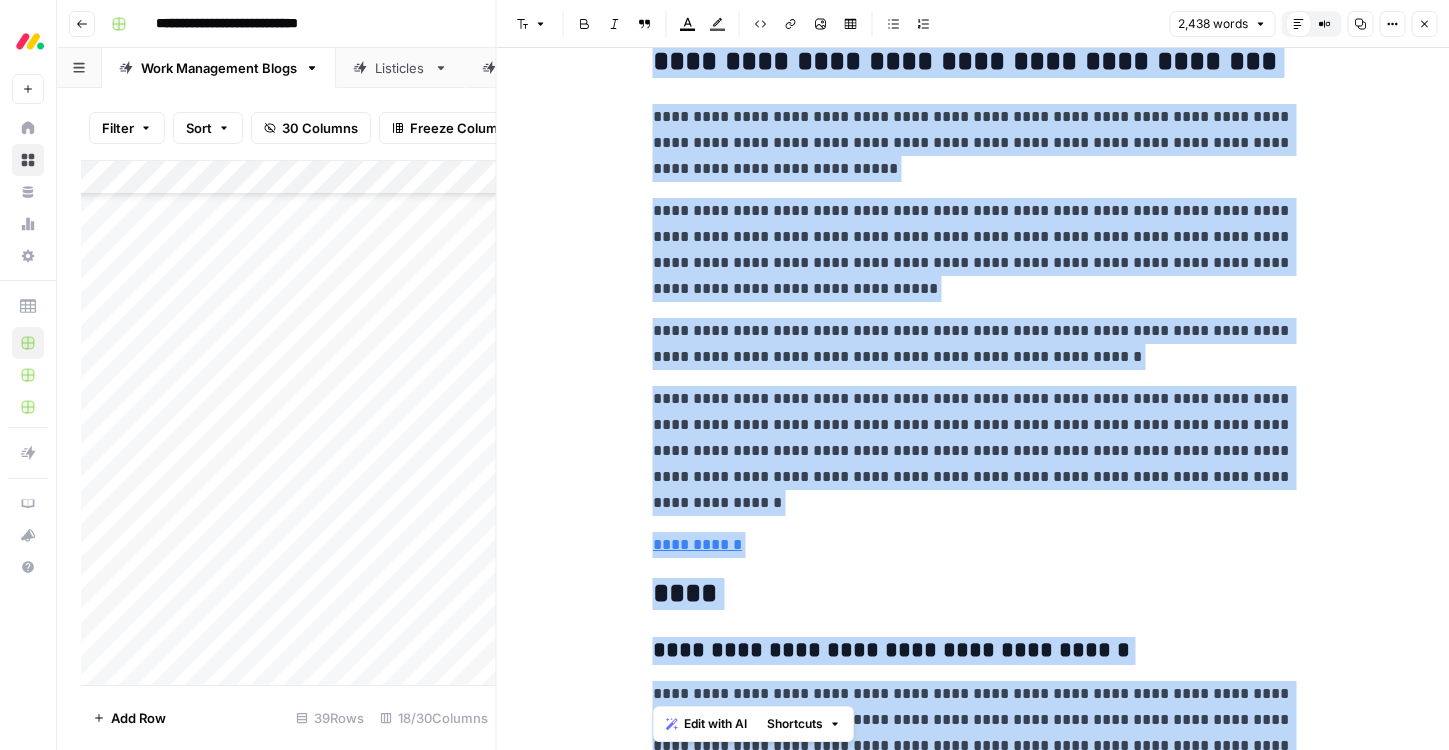 copy on "**********" 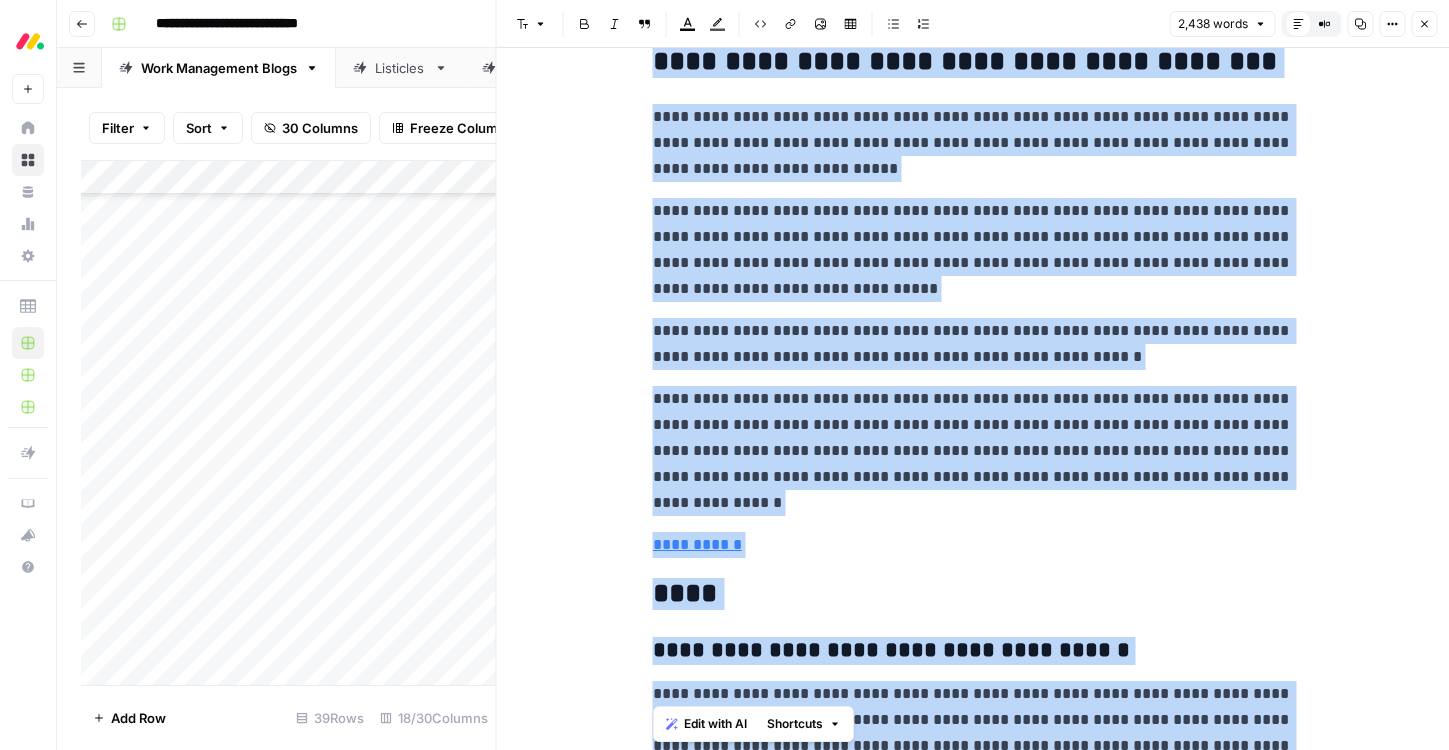 click on "**********" at bounding box center (973, 451) 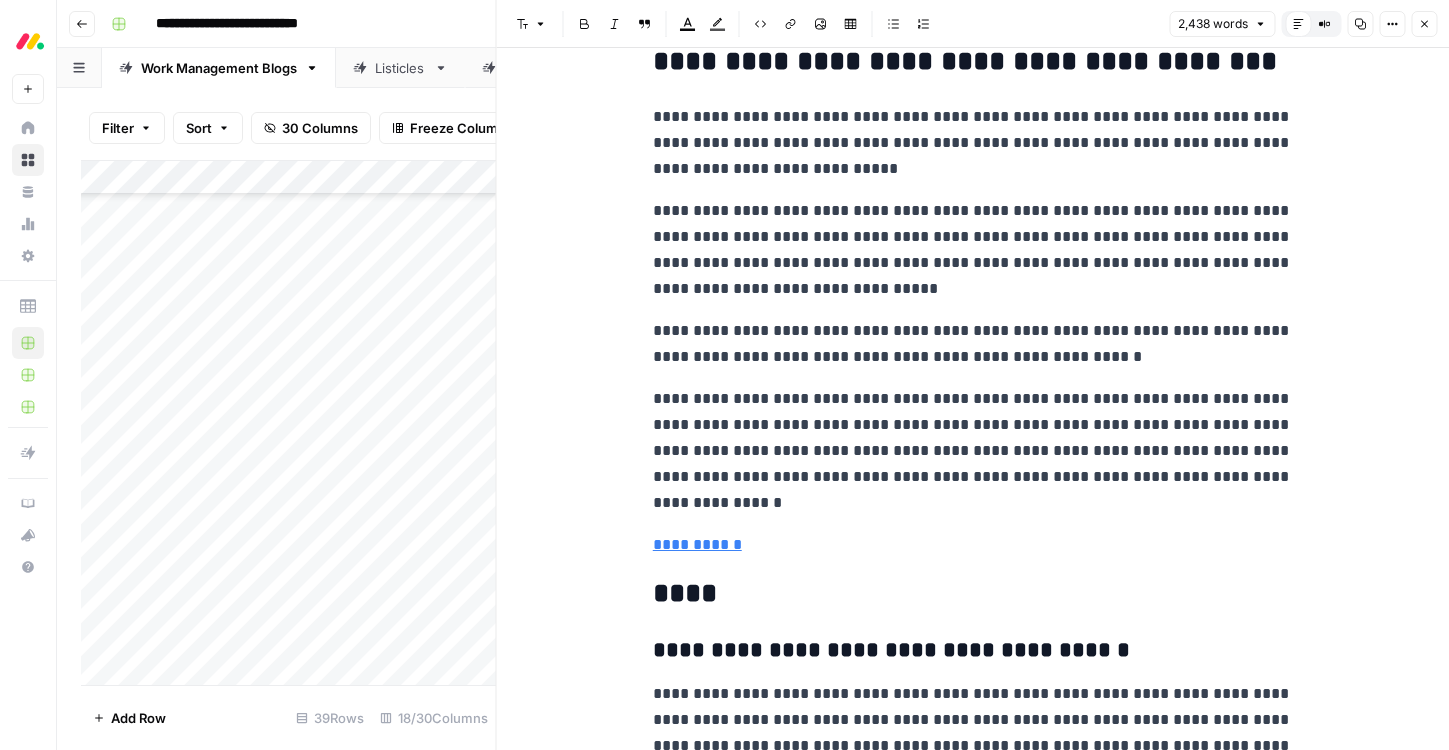 drag, startPoint x: 1004, startPoint y: 499, endPoint x: 1046, endPoint y: 615, distance: 123.36936 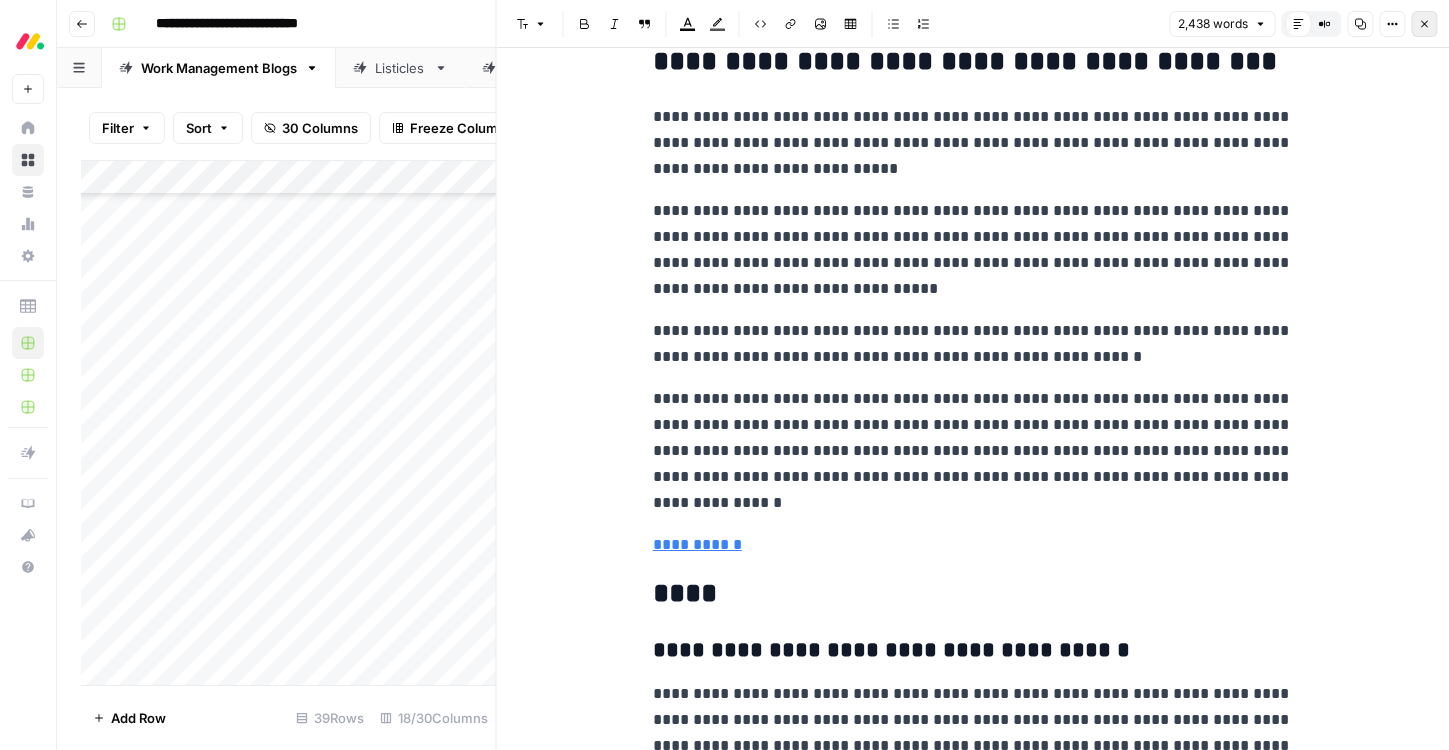 click 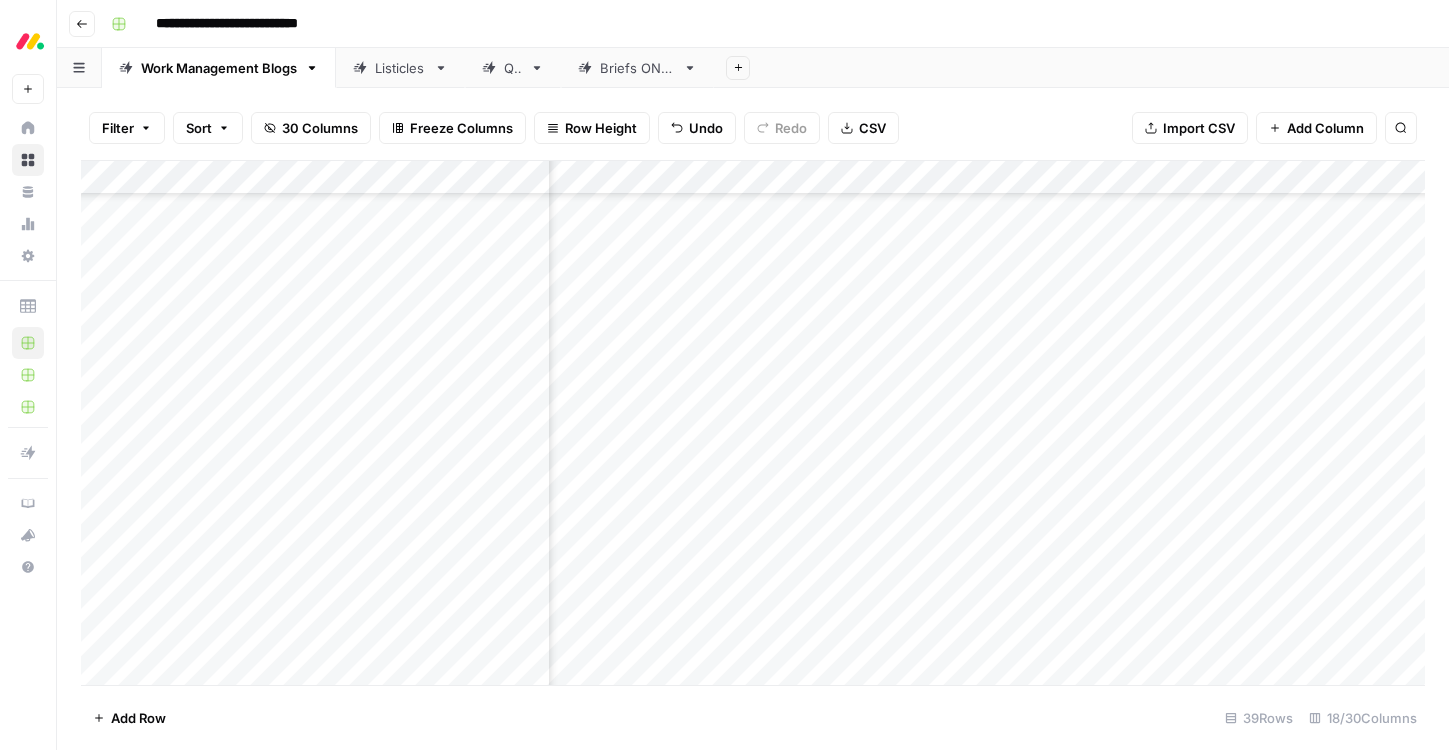 scroll, scrollTop: 454, scrollLeft: 0, axis: vertical 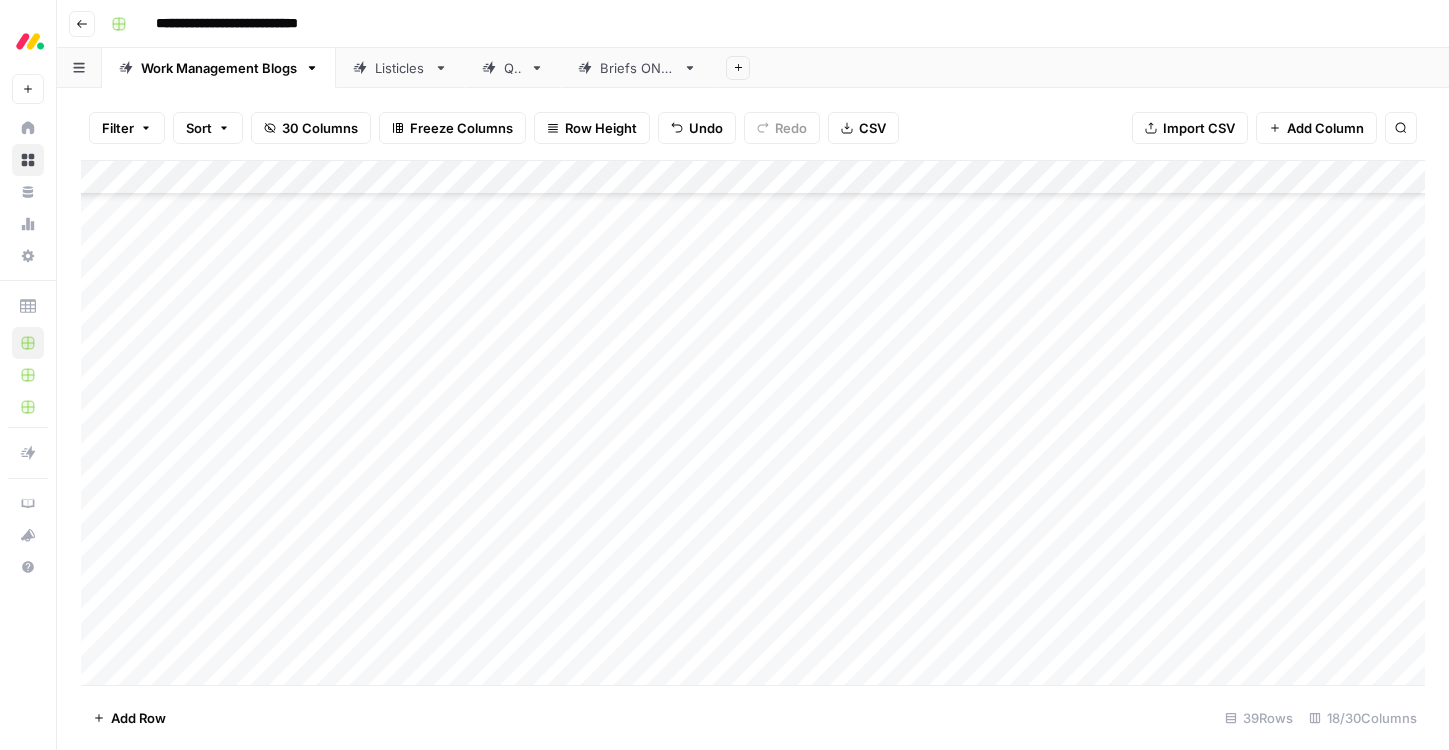 click on "Add Column" at bounding box center (753, 423) 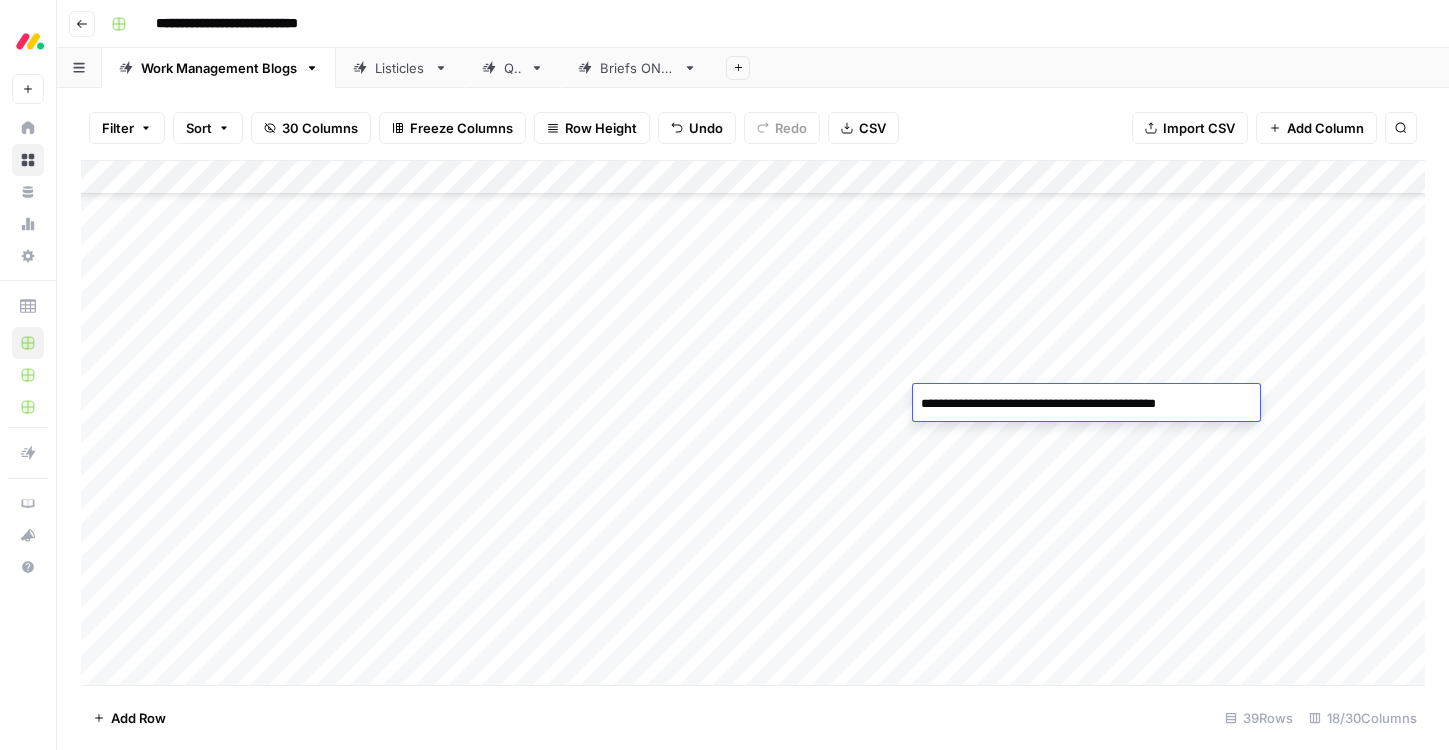 scroll, scrollTop: 455, scrollLeft: 7, axis: both 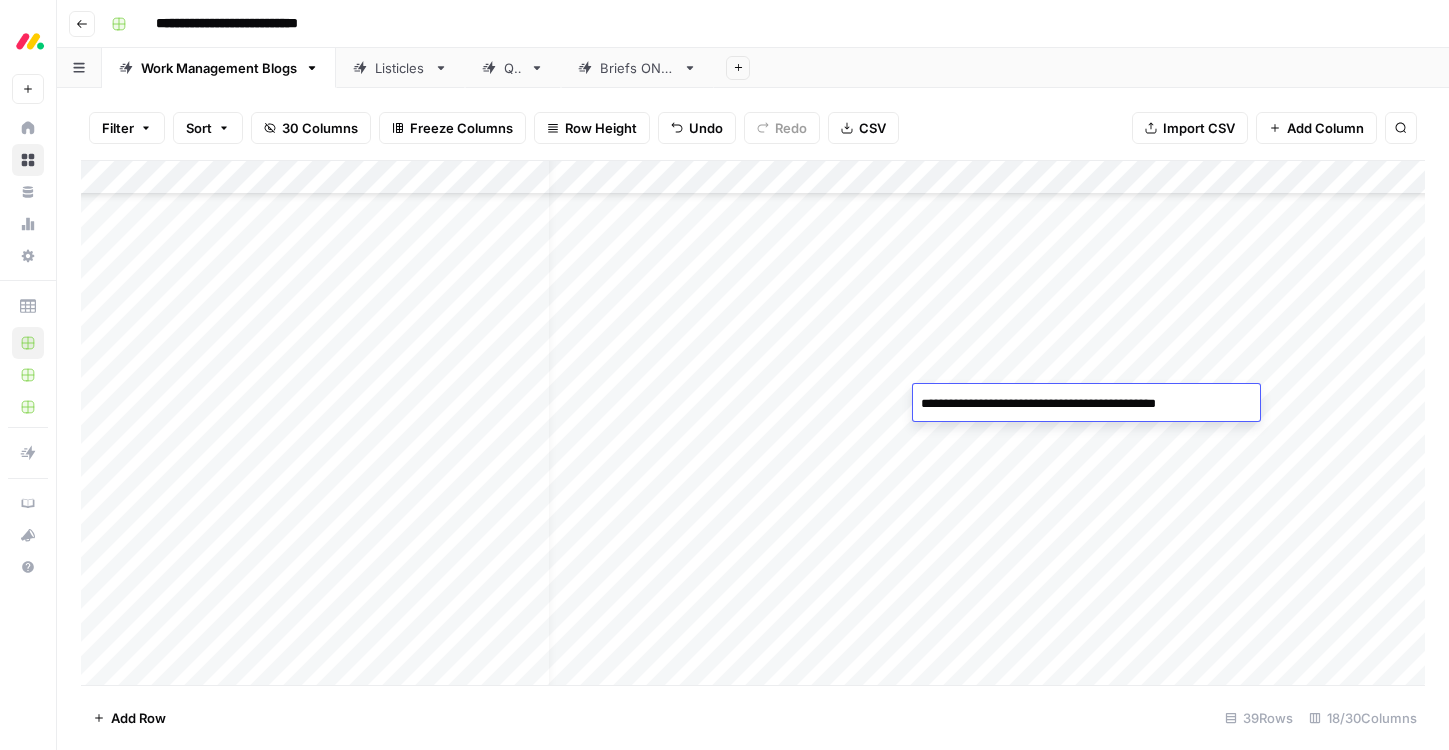 click on "**********" at bounding box center [1083, 404] 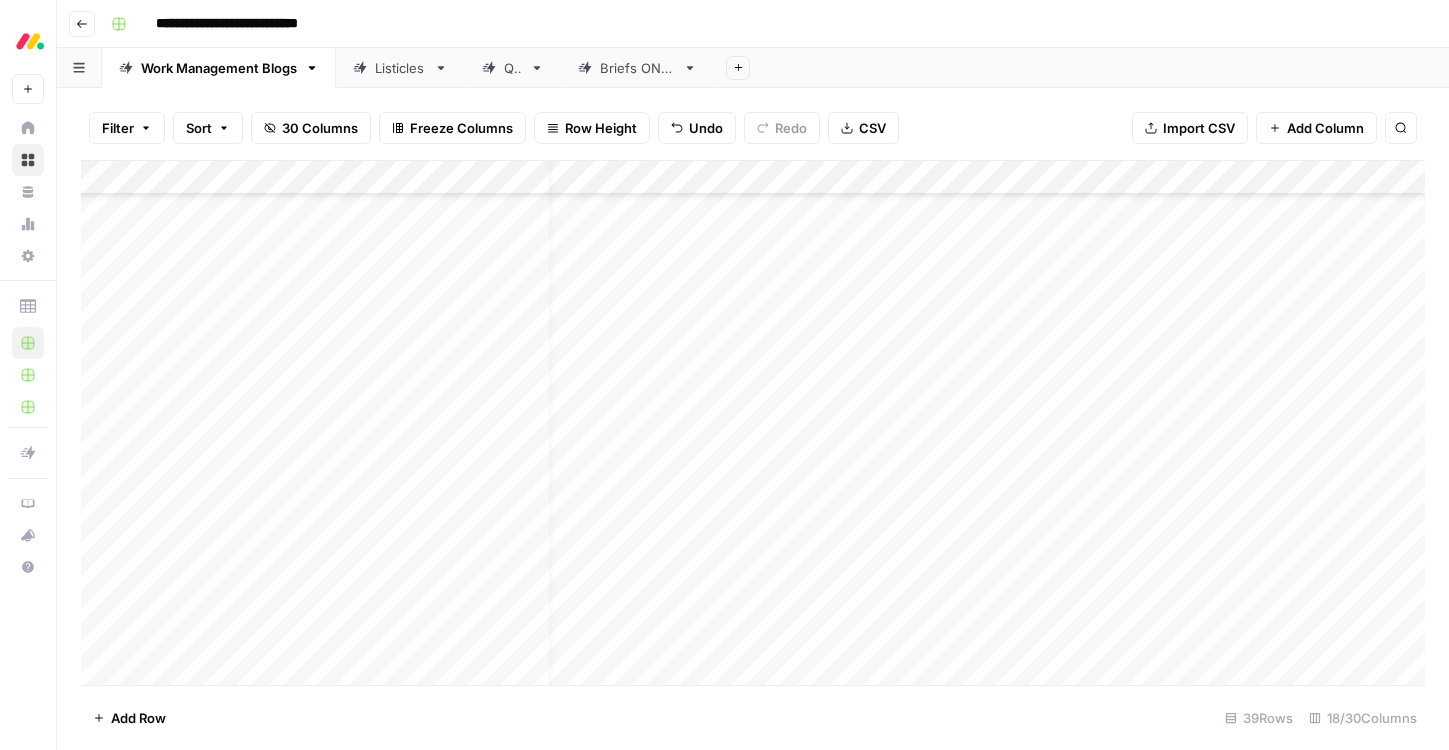 click on "Add Column" at bounding box center (753, 423) 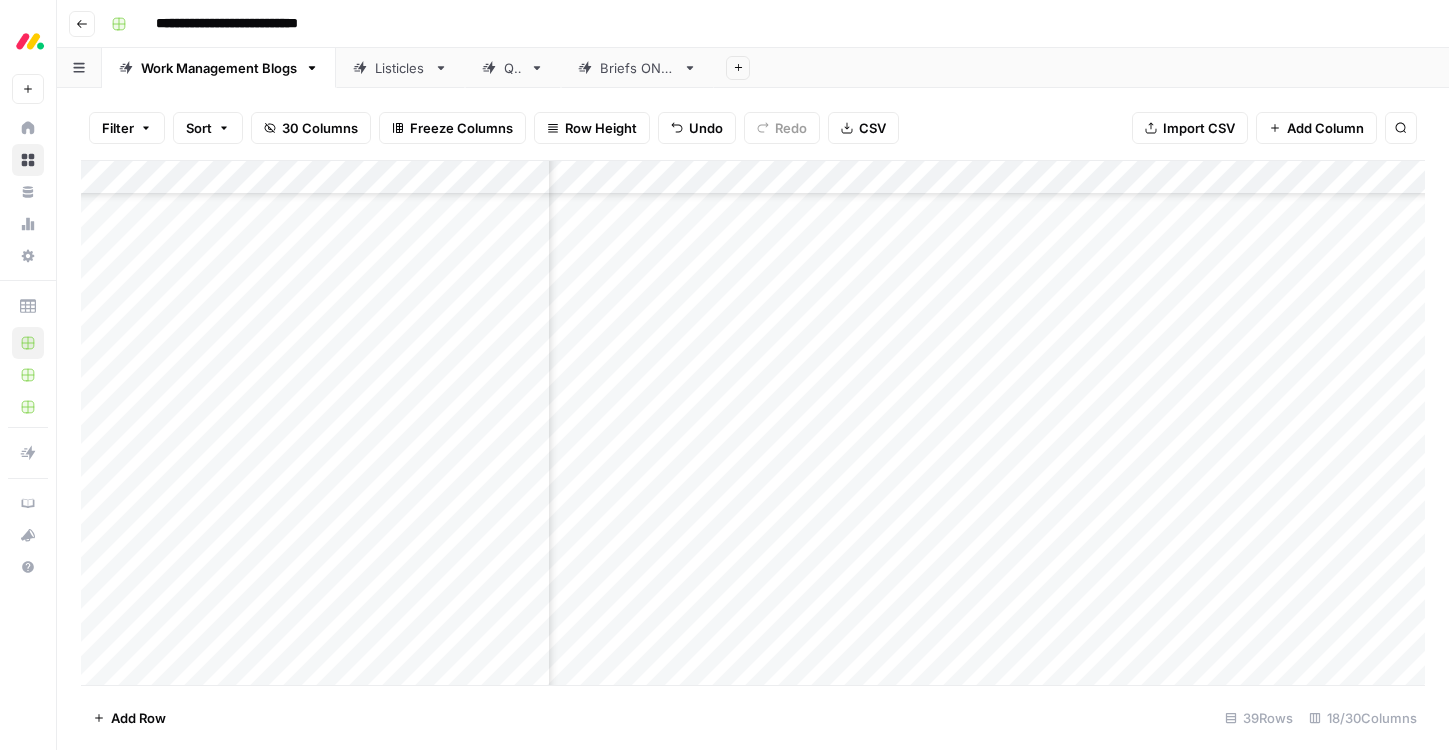 scroll, scrollTop: 455, scrollLeft: 545, axis: both 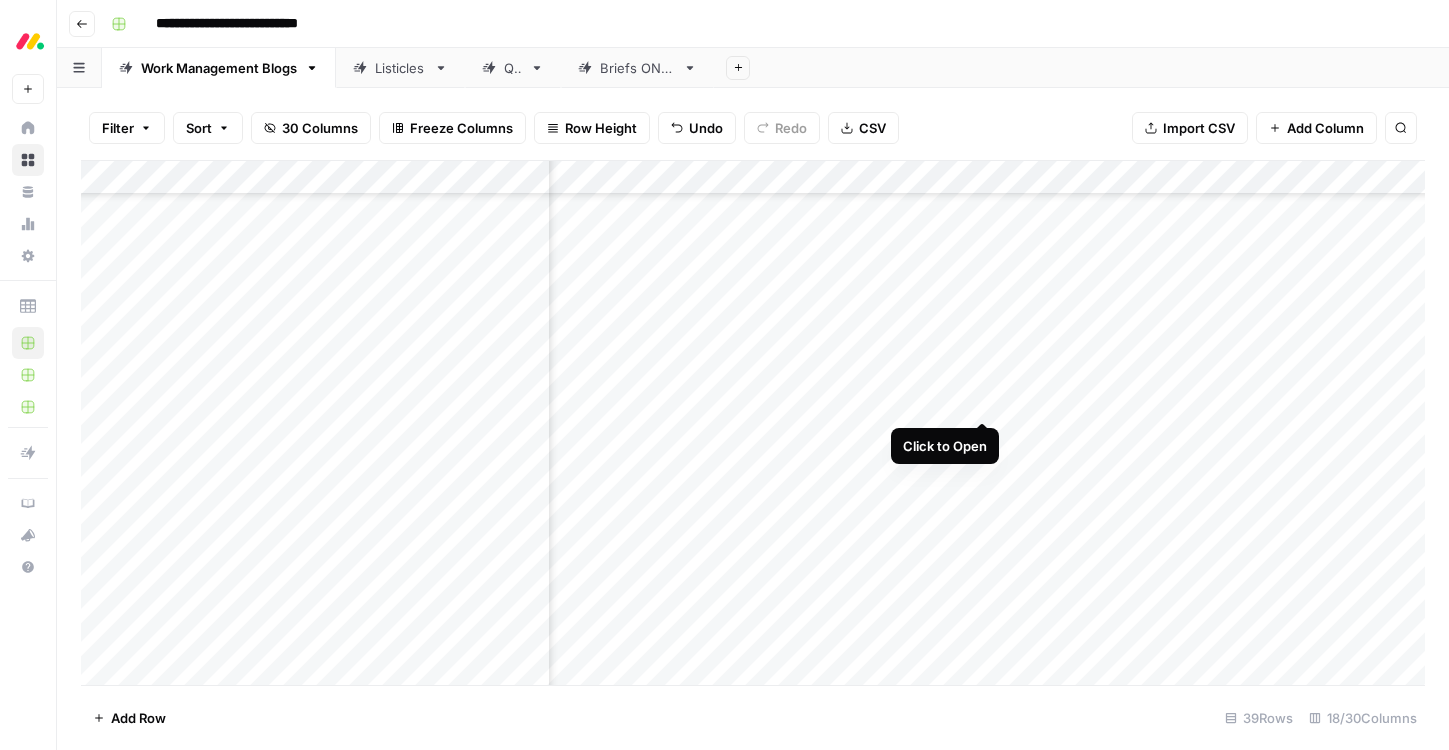 click on "Add Column" at bounding box center (753, 423) 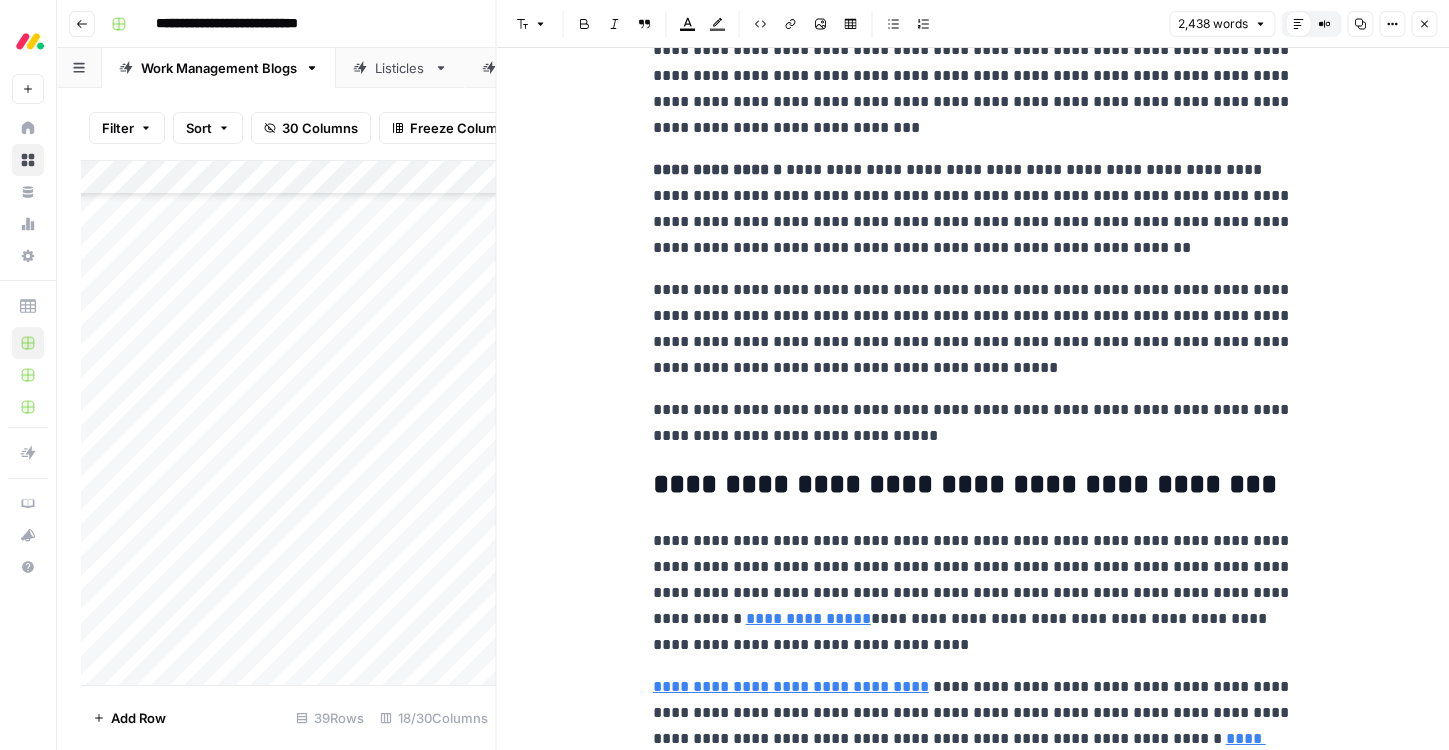 scroll, scrollTop: 248, scrollLeft: 0, axis: vertical 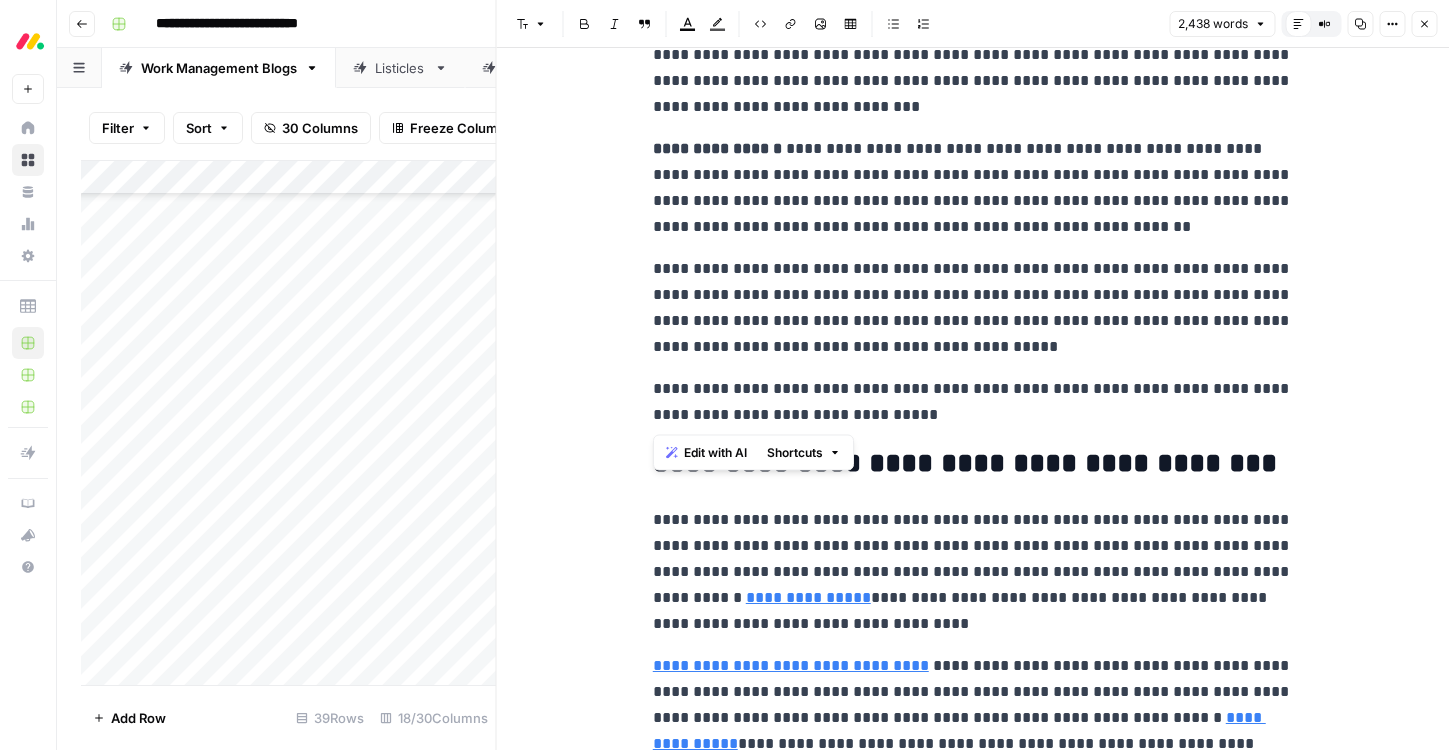 drag, startPoint x: 798, startPoint y: 412, endPoint x: 599, endPoint y: 388, distance: 200.44202 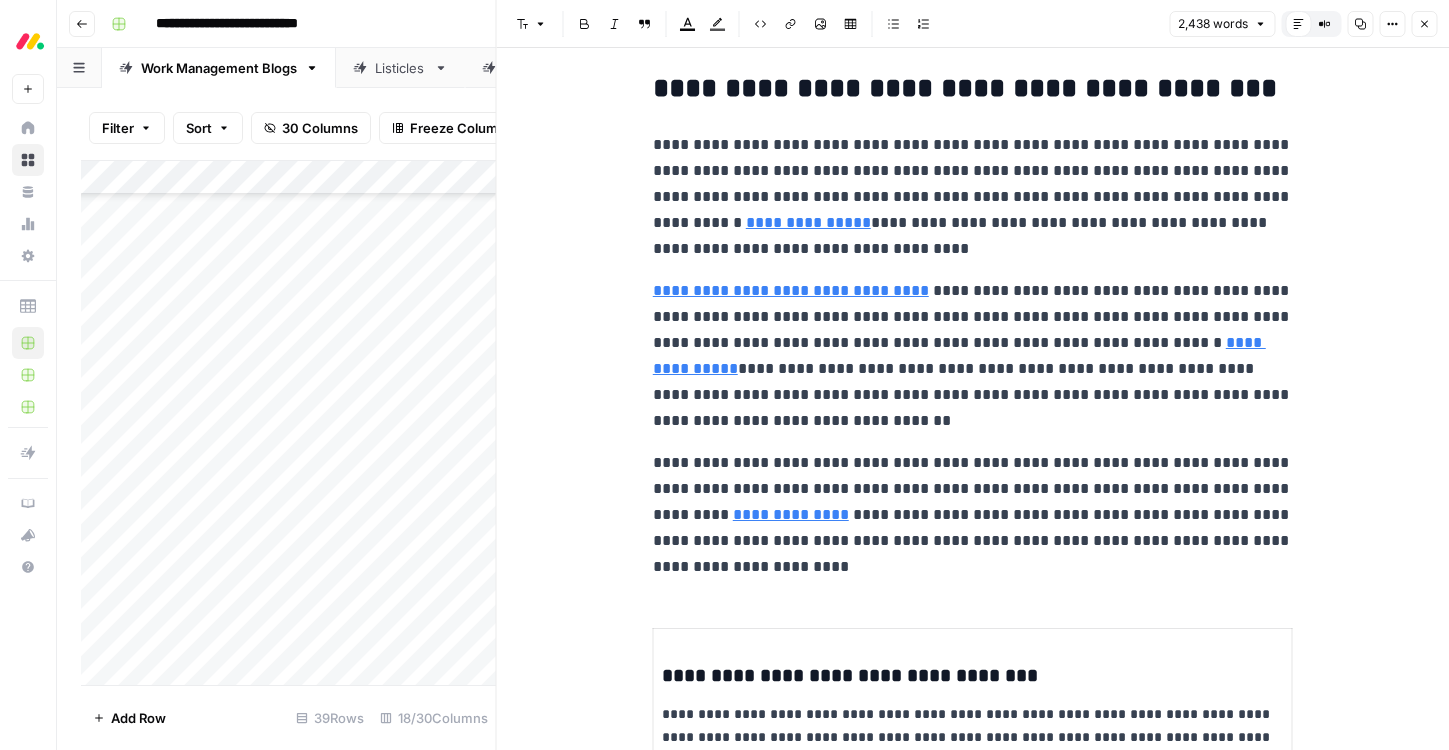 scroll, scrollTop: 905, scrollLeft: 0, axis: vertical 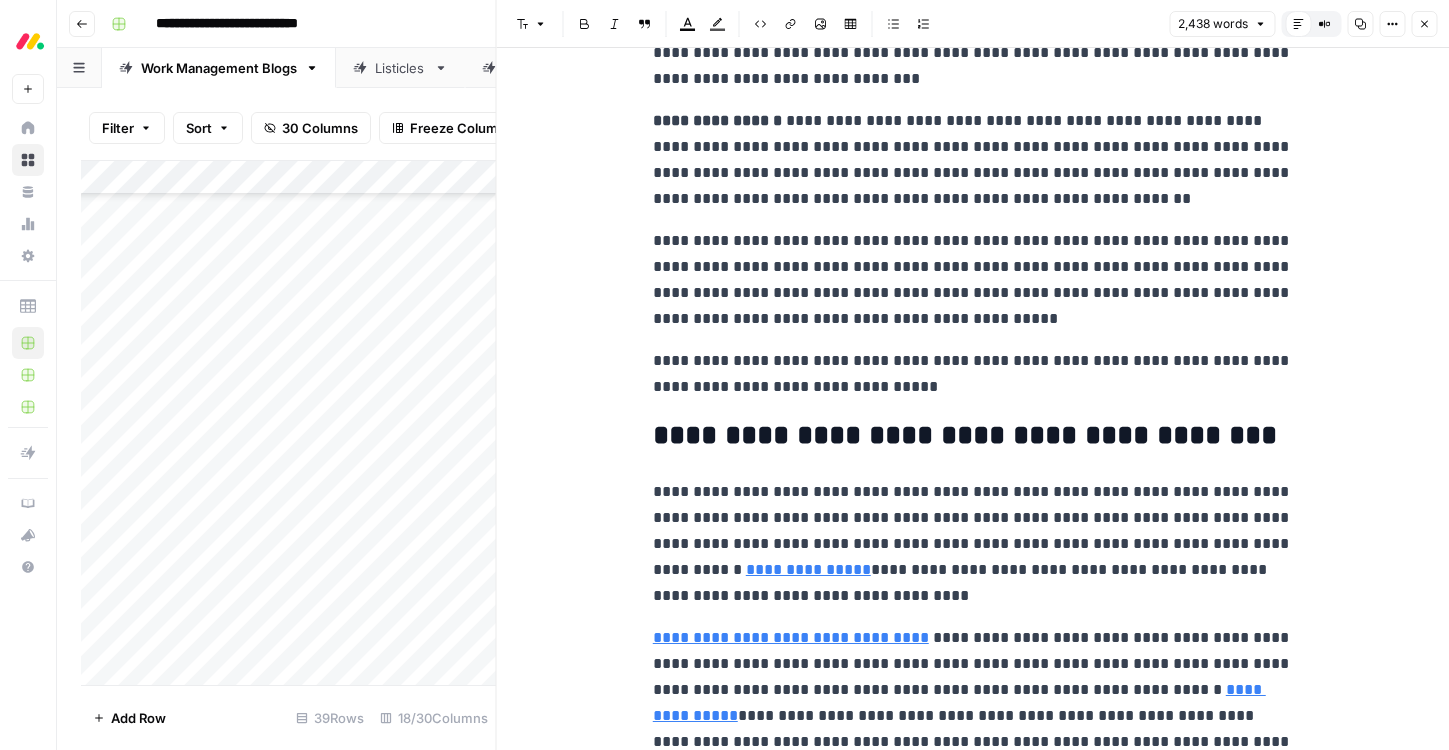 click on "**********" at bounding box center [973, 436] 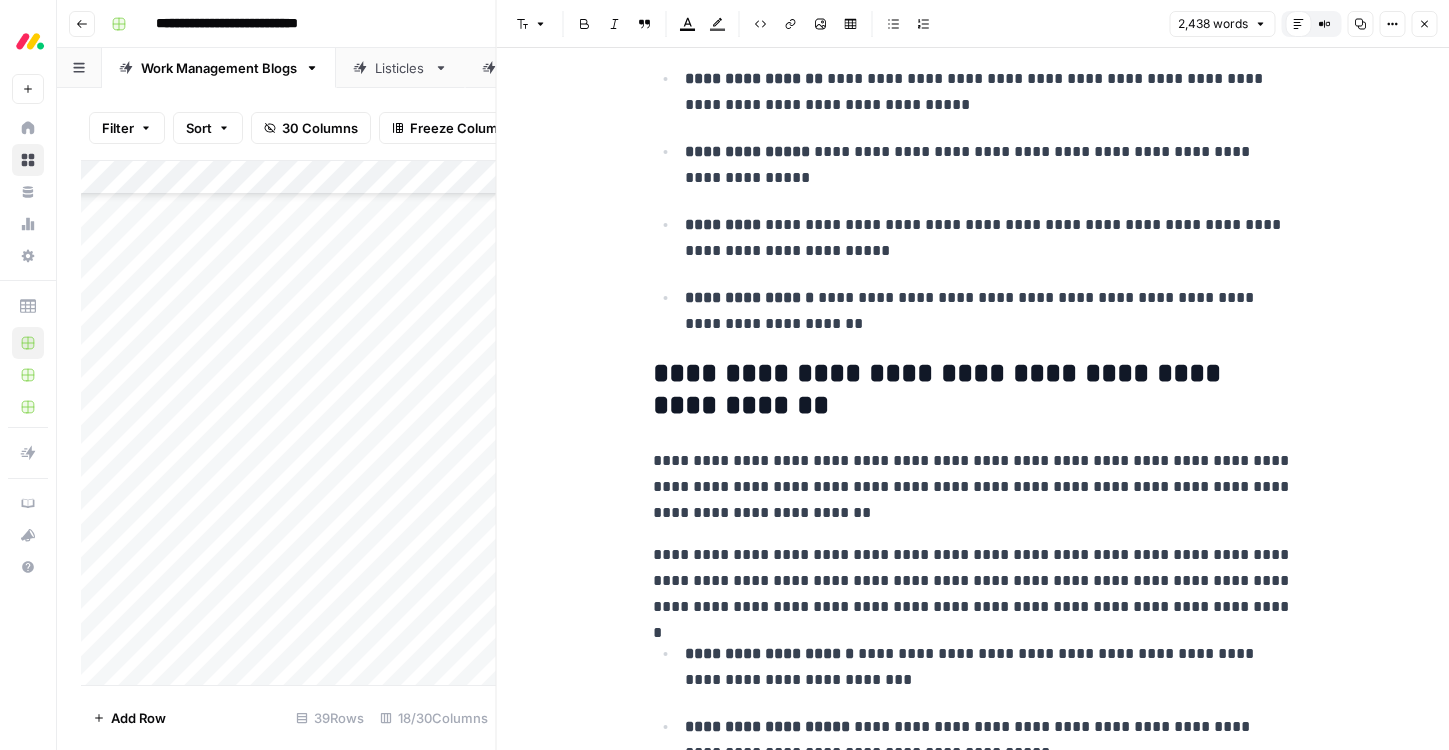 scroll, scrollTop: 7028, scrollLeft: 0, axis: vertical 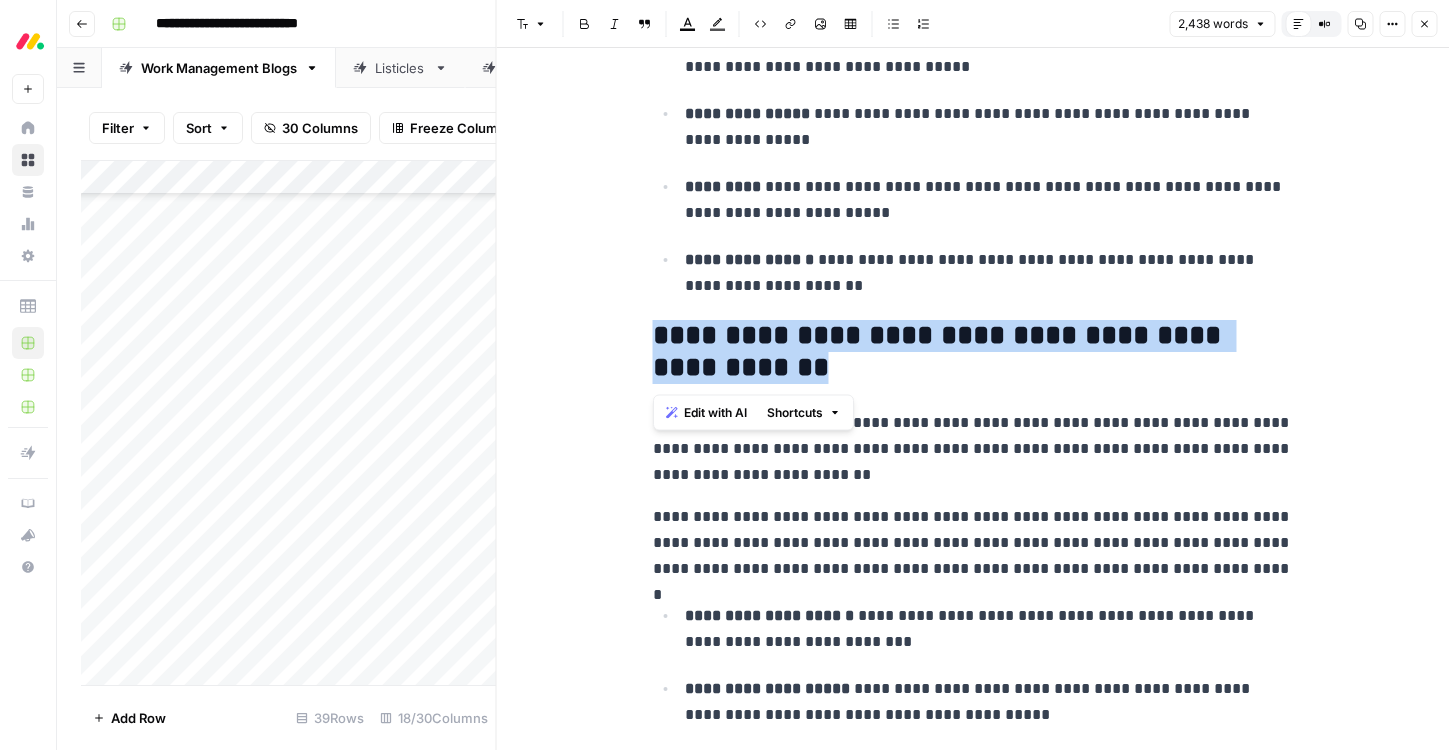drag, startPoint x: 895, startPoint y: 378, endPoint x: 614, endPoint y: 341, distance: 283.42548 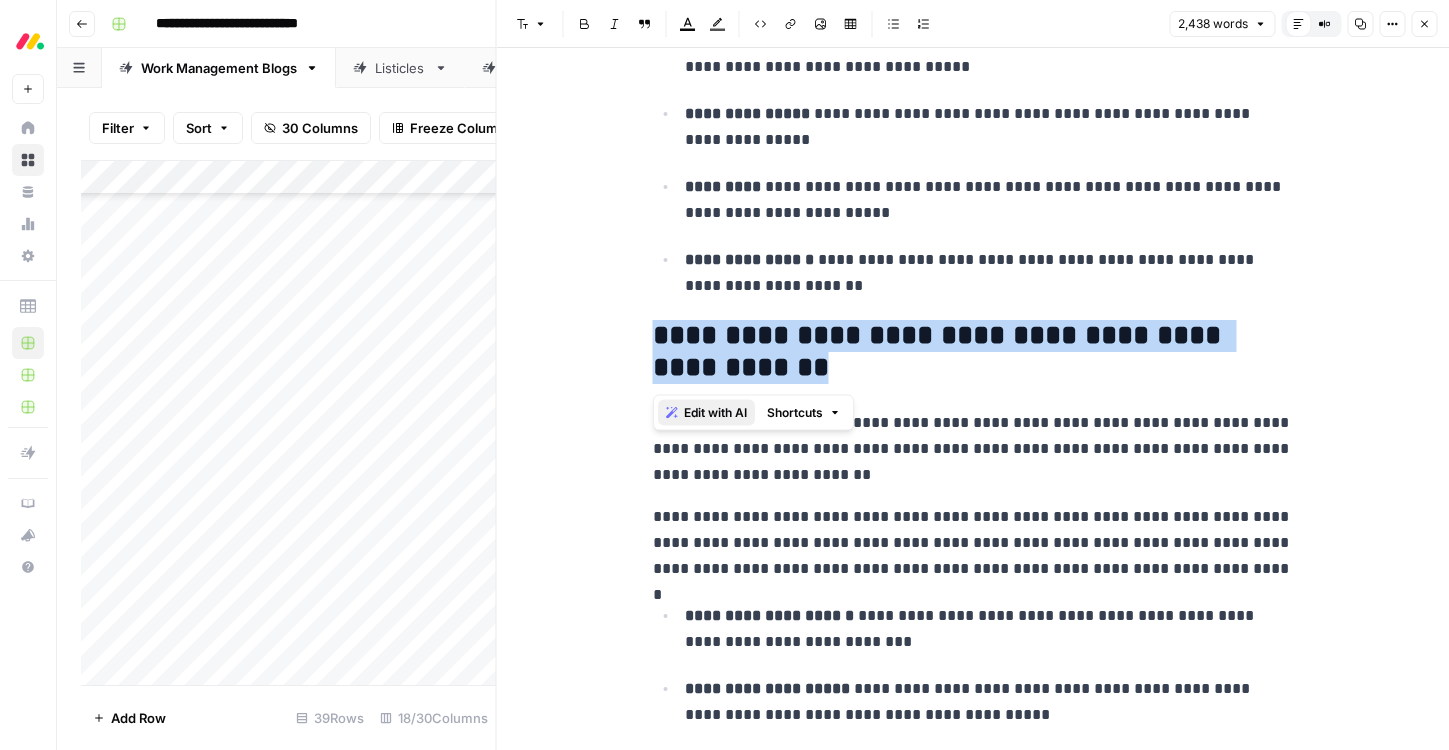 click on "Edit with AI" at bounding box center (715, 413) 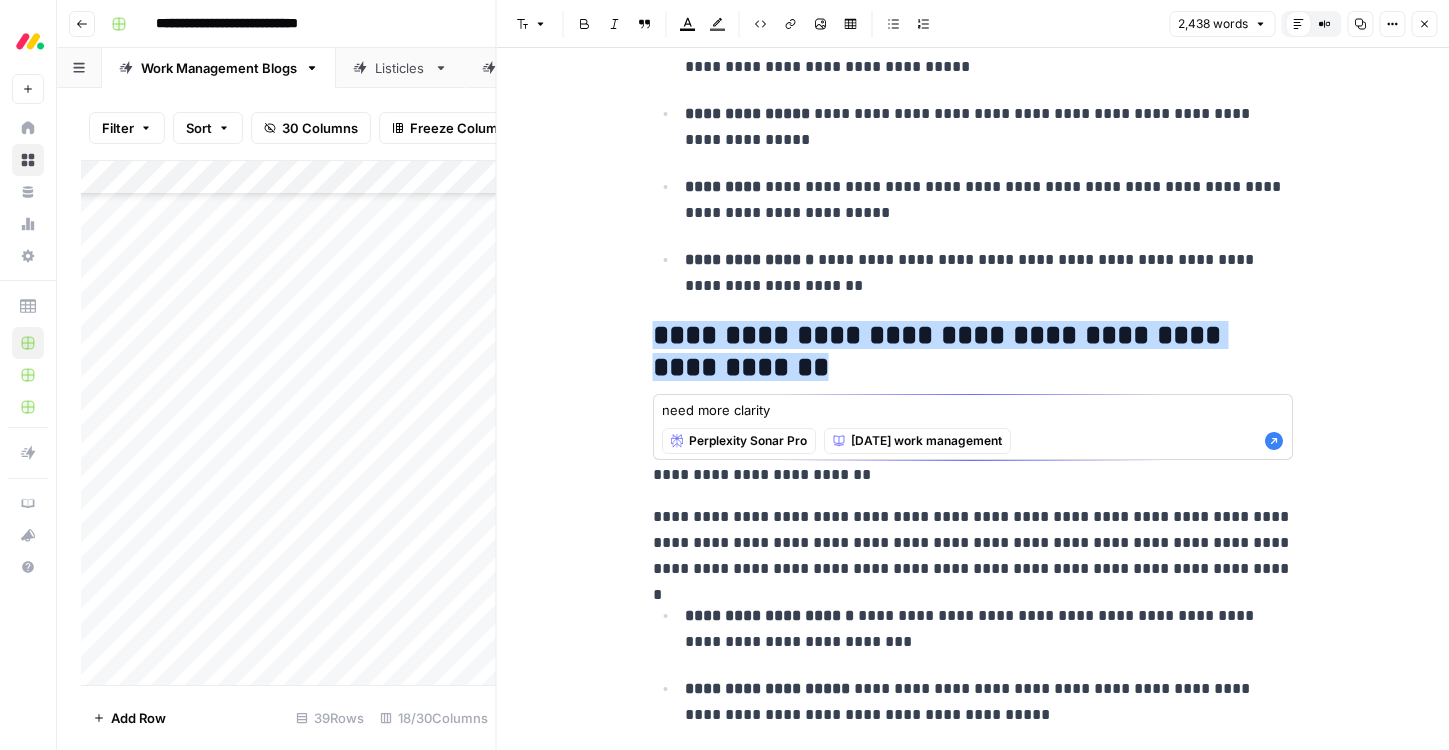 type on "need more clarity" 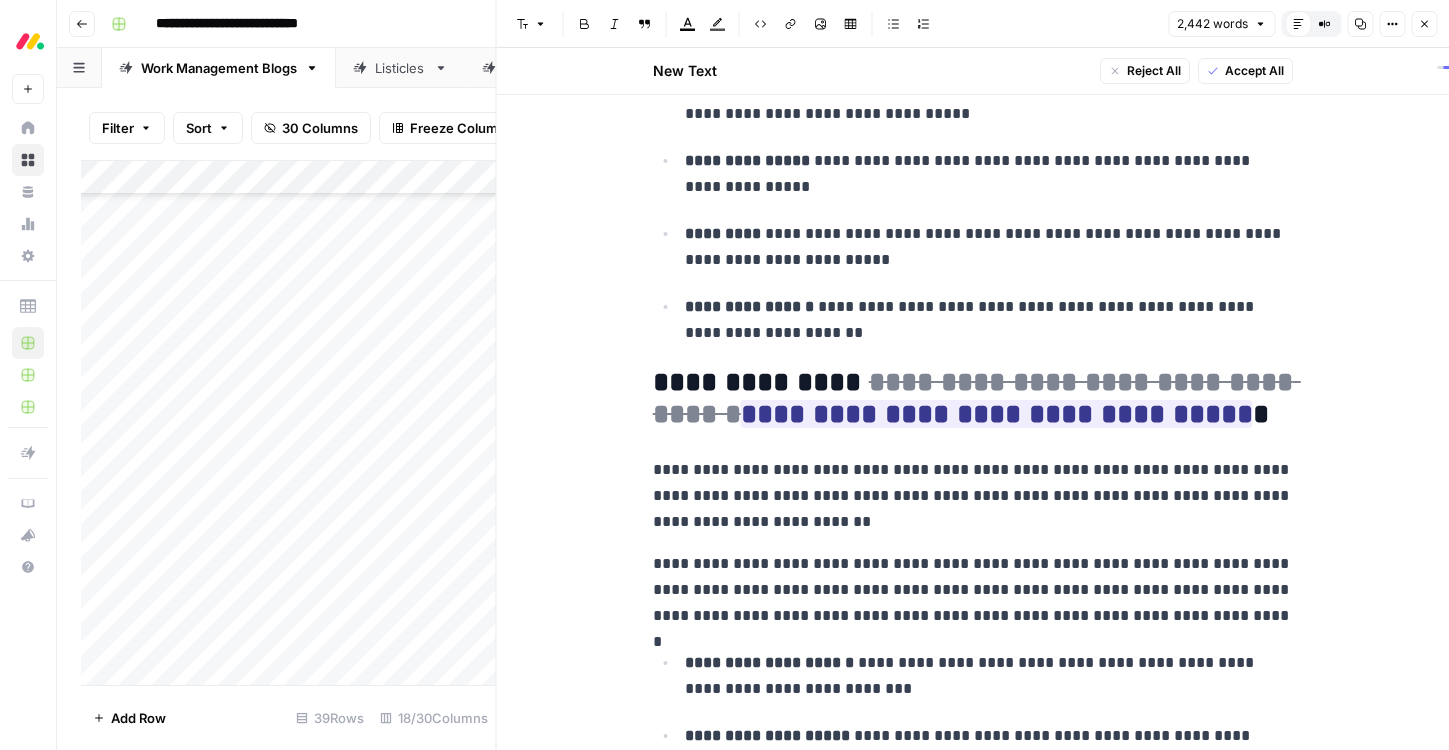 scroll, scrollTop: 7075, scrollLeft: 0, axis: vertical 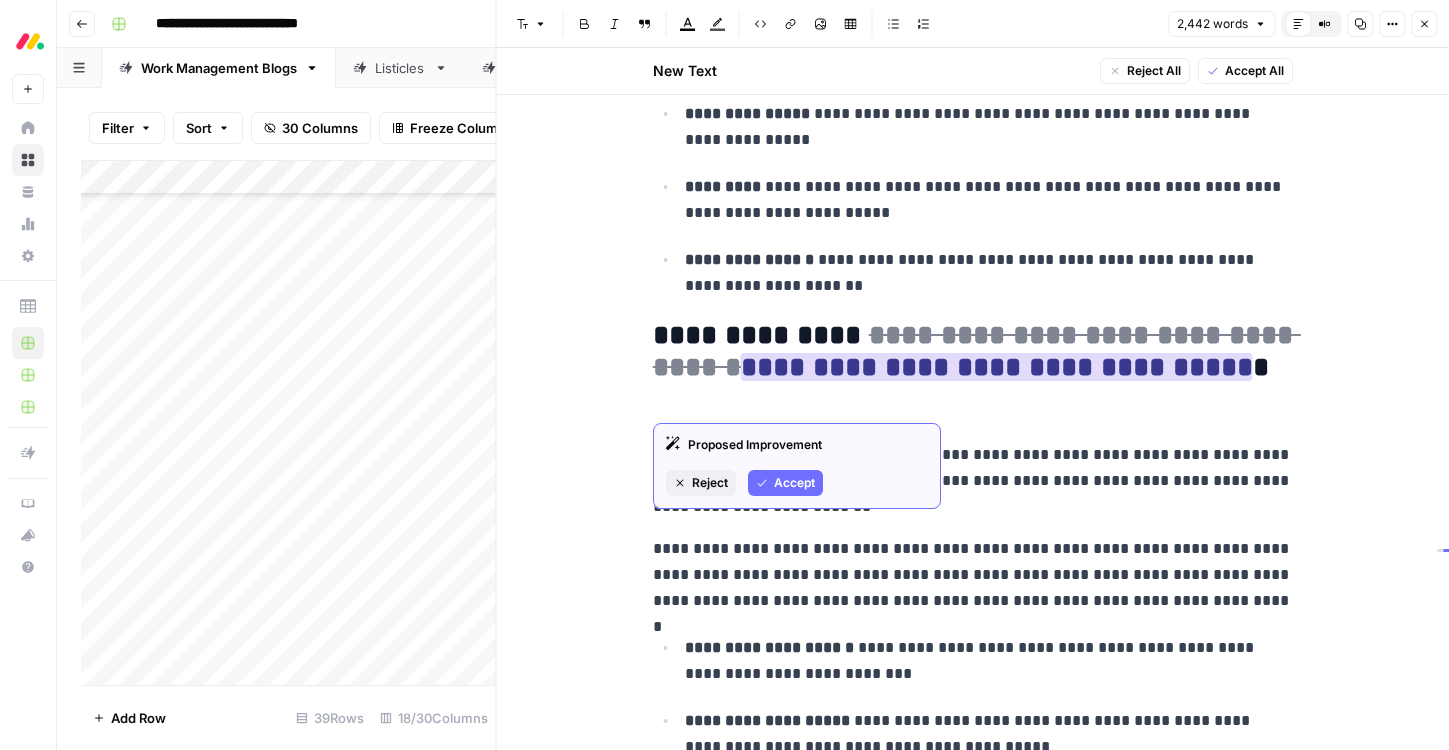 click on "Accept" at bounding box center [794, 483] 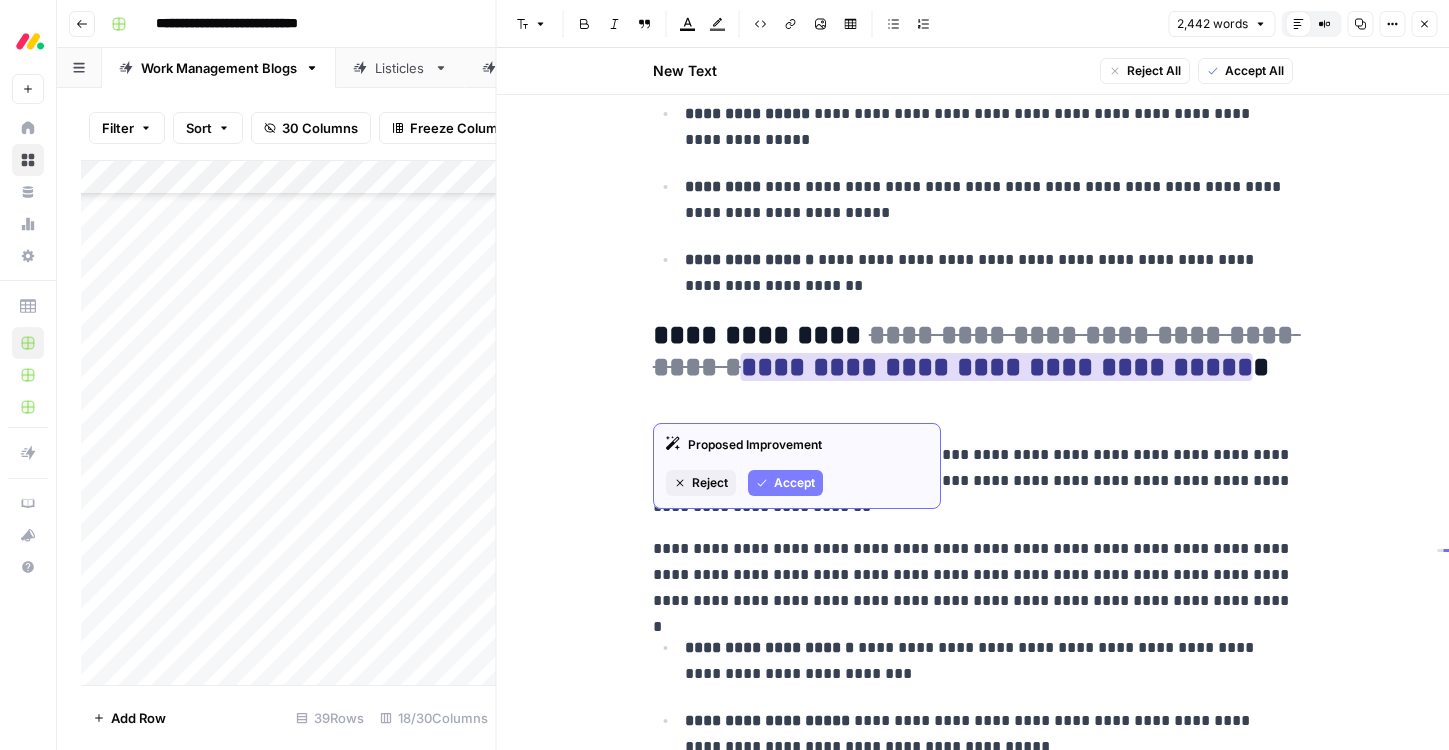 scroll, scrollTop: 7028, scrollLeft: 0, axis: vertical 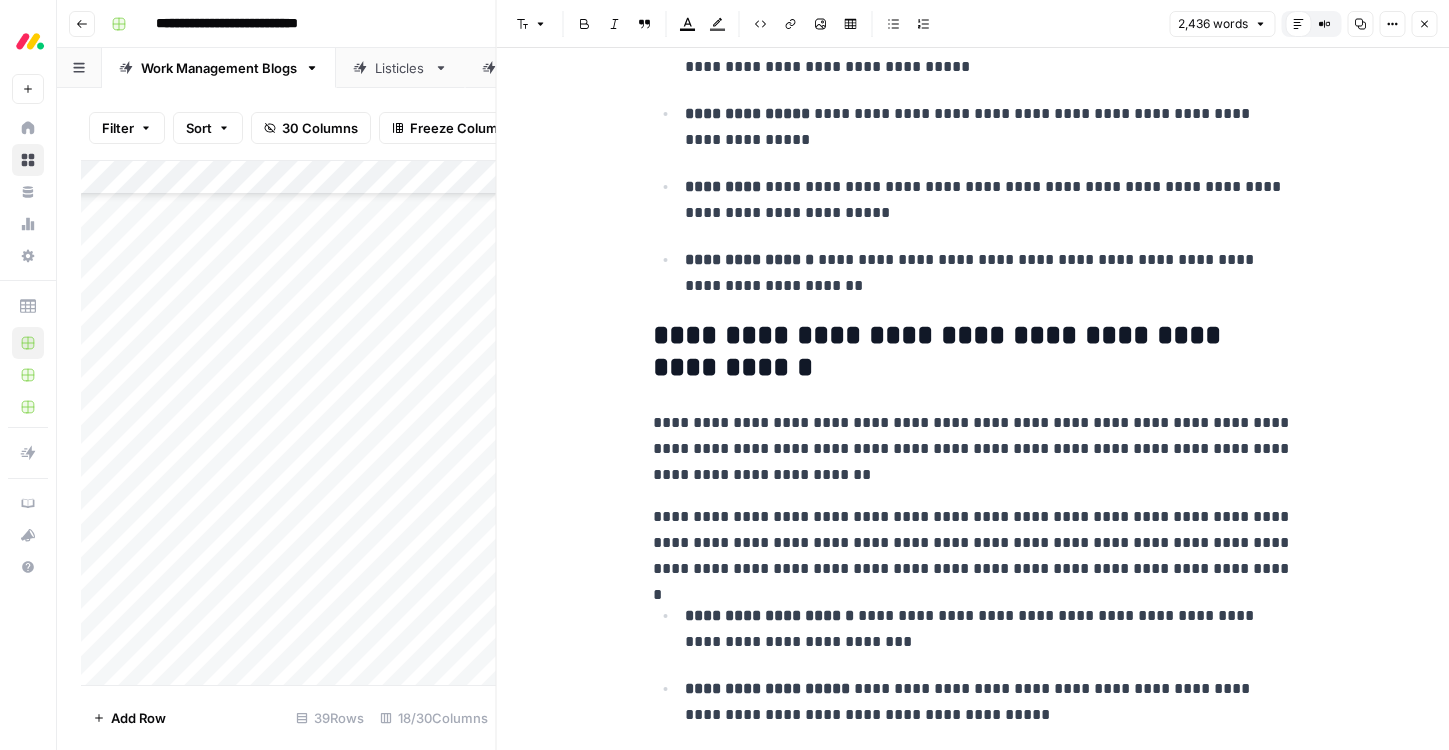 click on "**********" at bounding box center (973, 352) 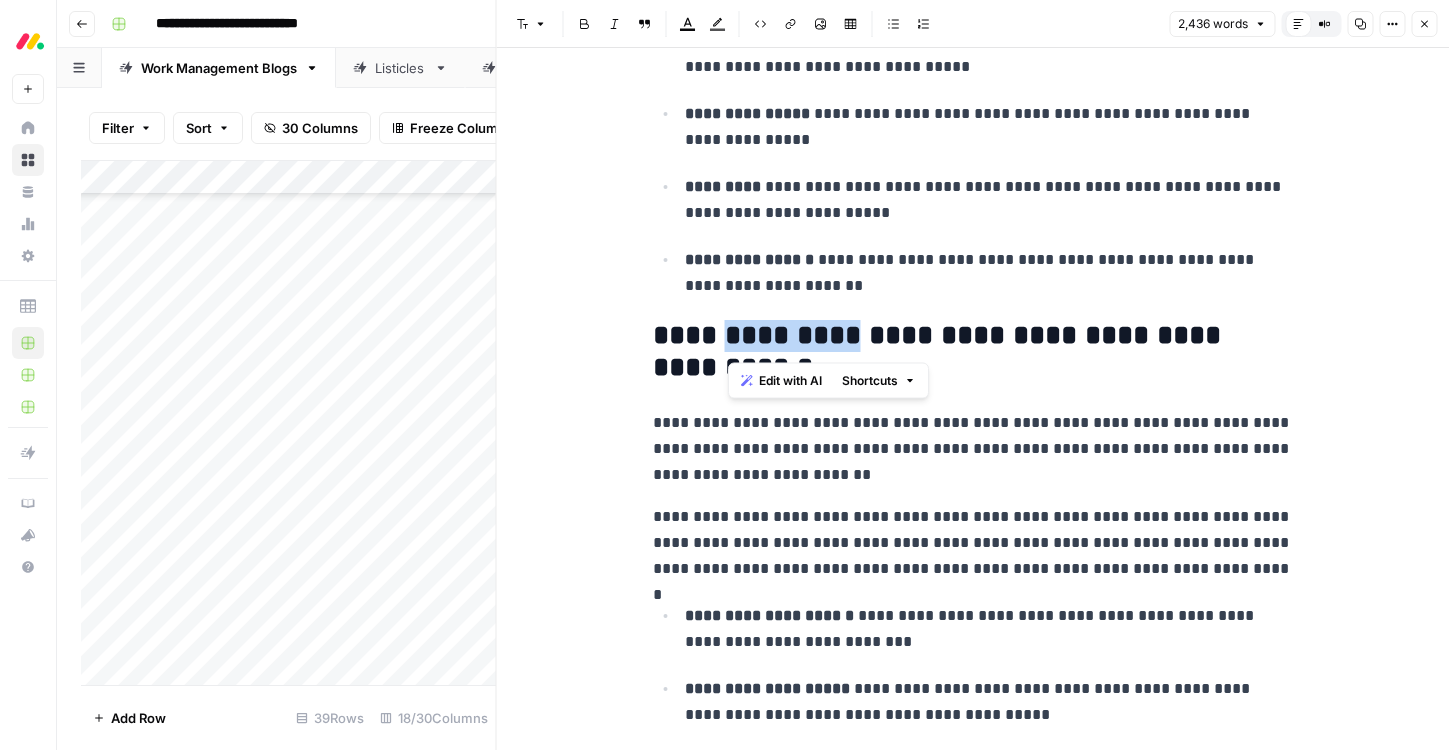 click on "**********" at bounding box center (973, 352) 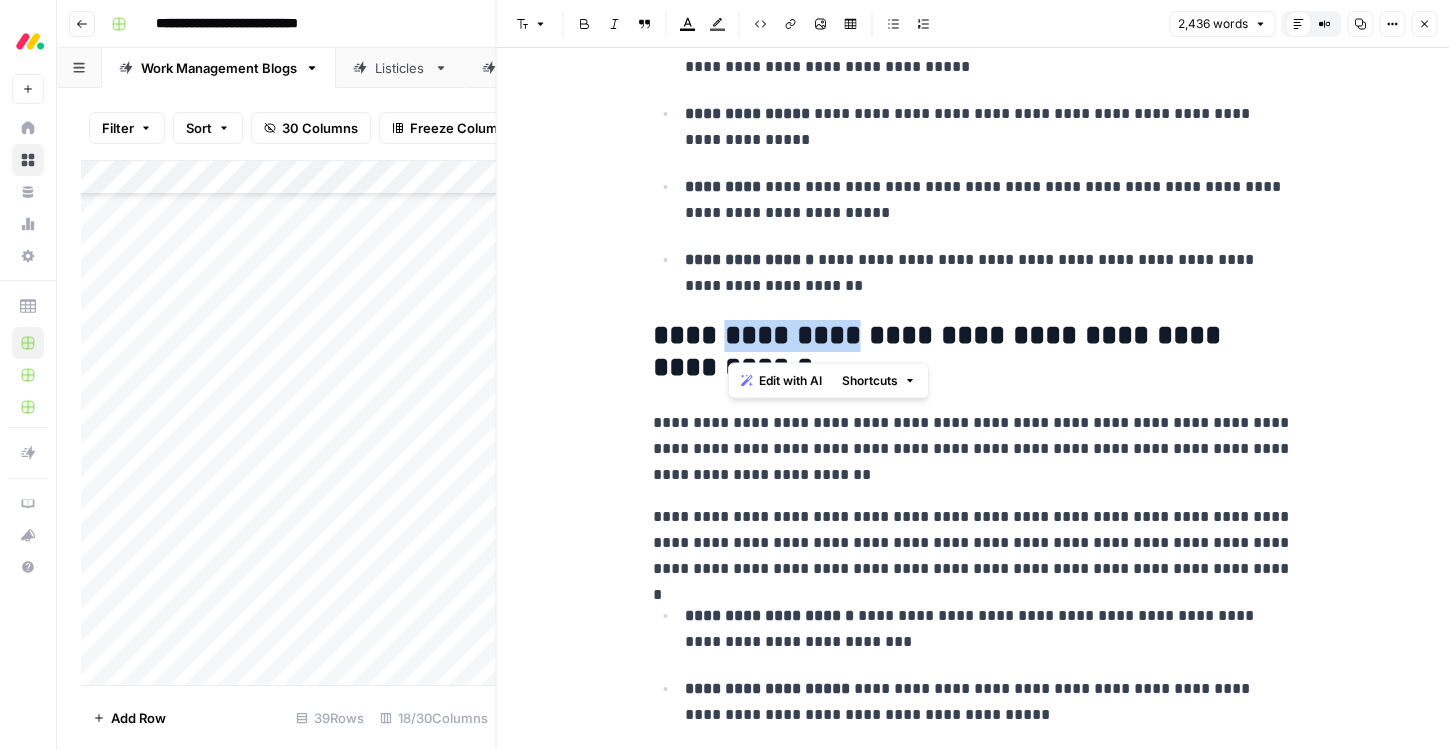 drag, startPoint x: 783, startPoint y: 382, endPoint x: 849, endPoint y: 477, distance: 115.67627 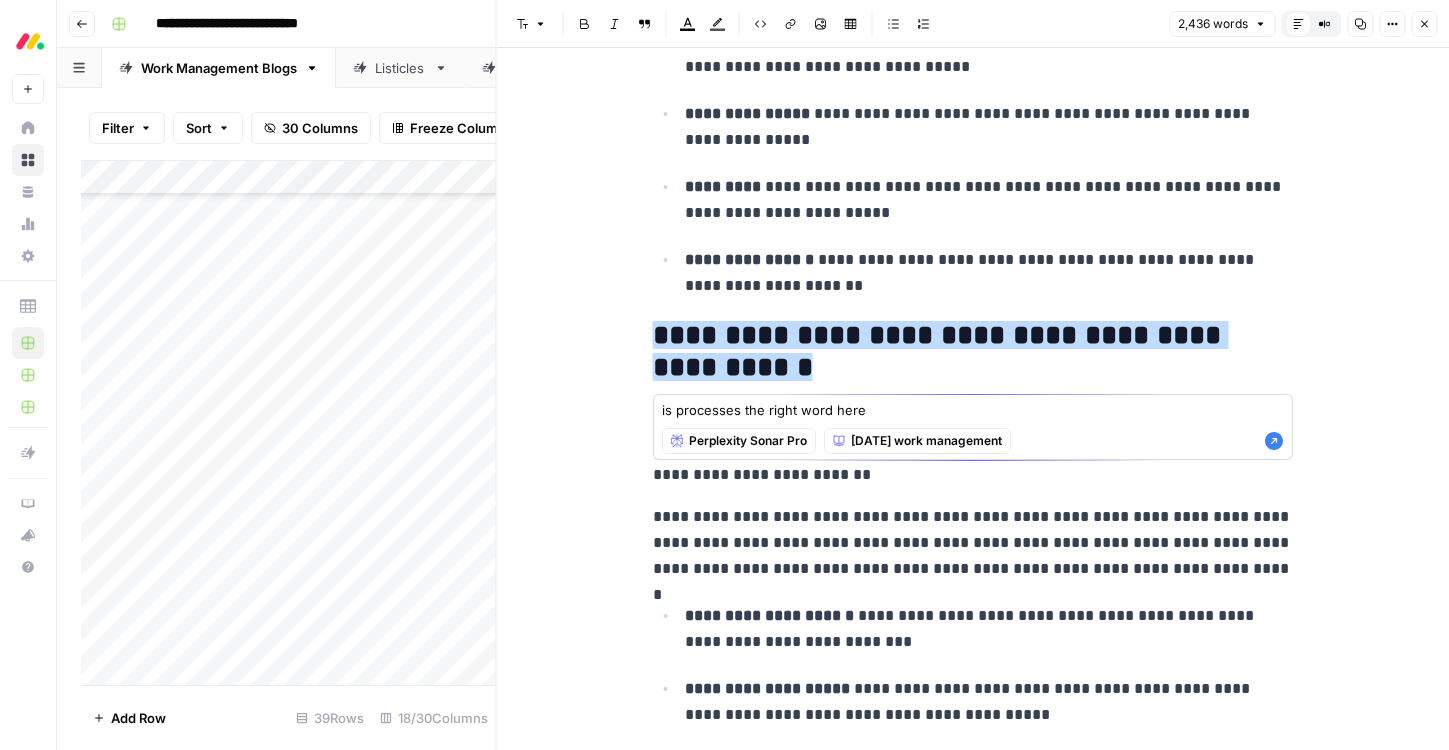 type on "is processes the right word here" 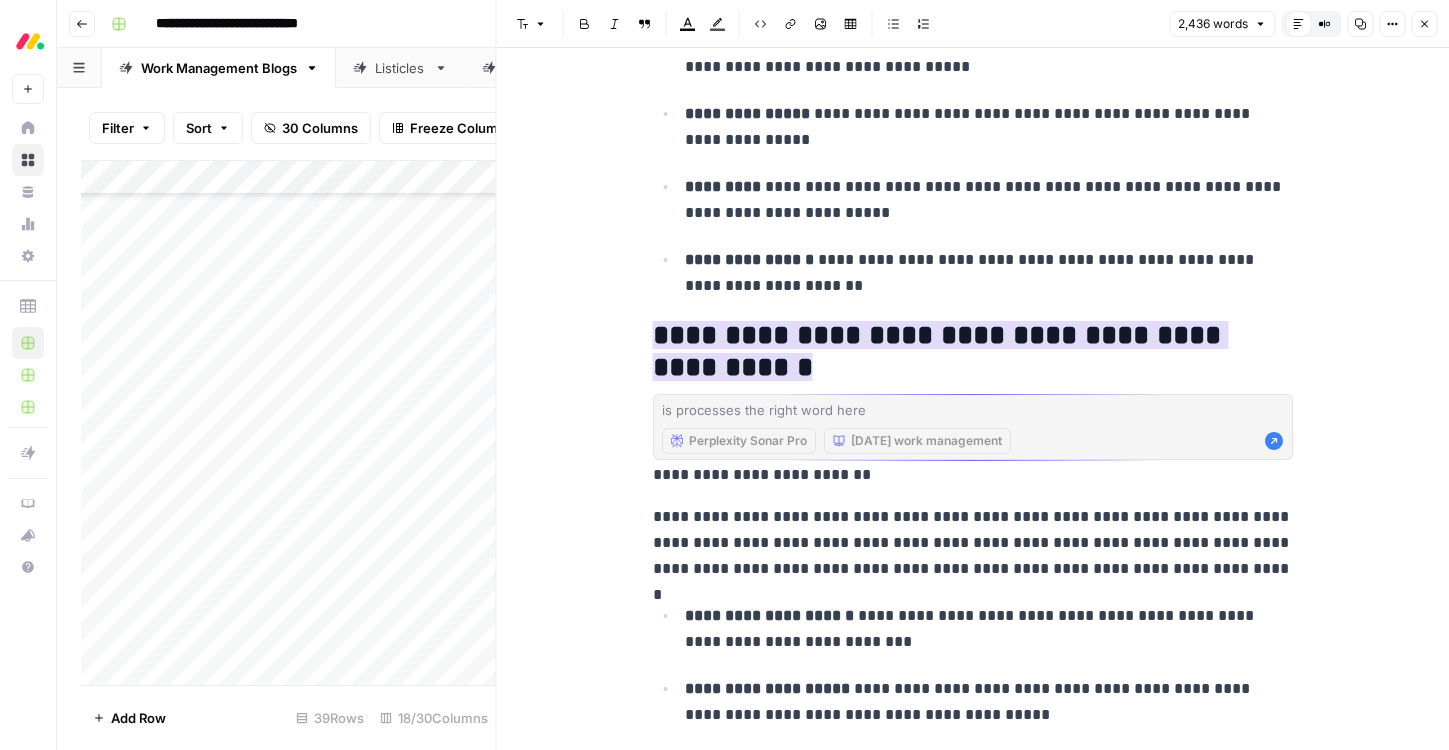 scroll, scrollTop: 7075, scrollLeft: 0, axis: vertical 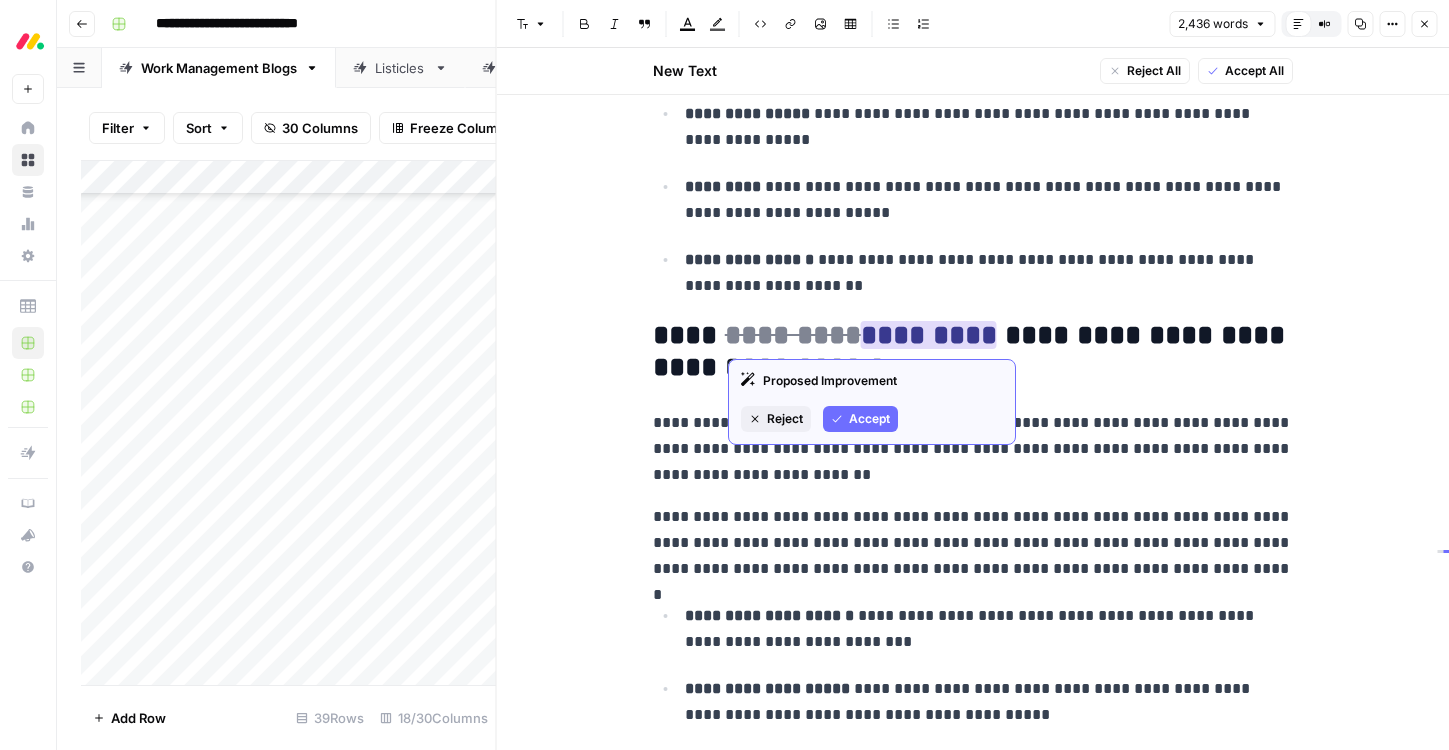 click on "Accept" at bounding box center [869, 419] 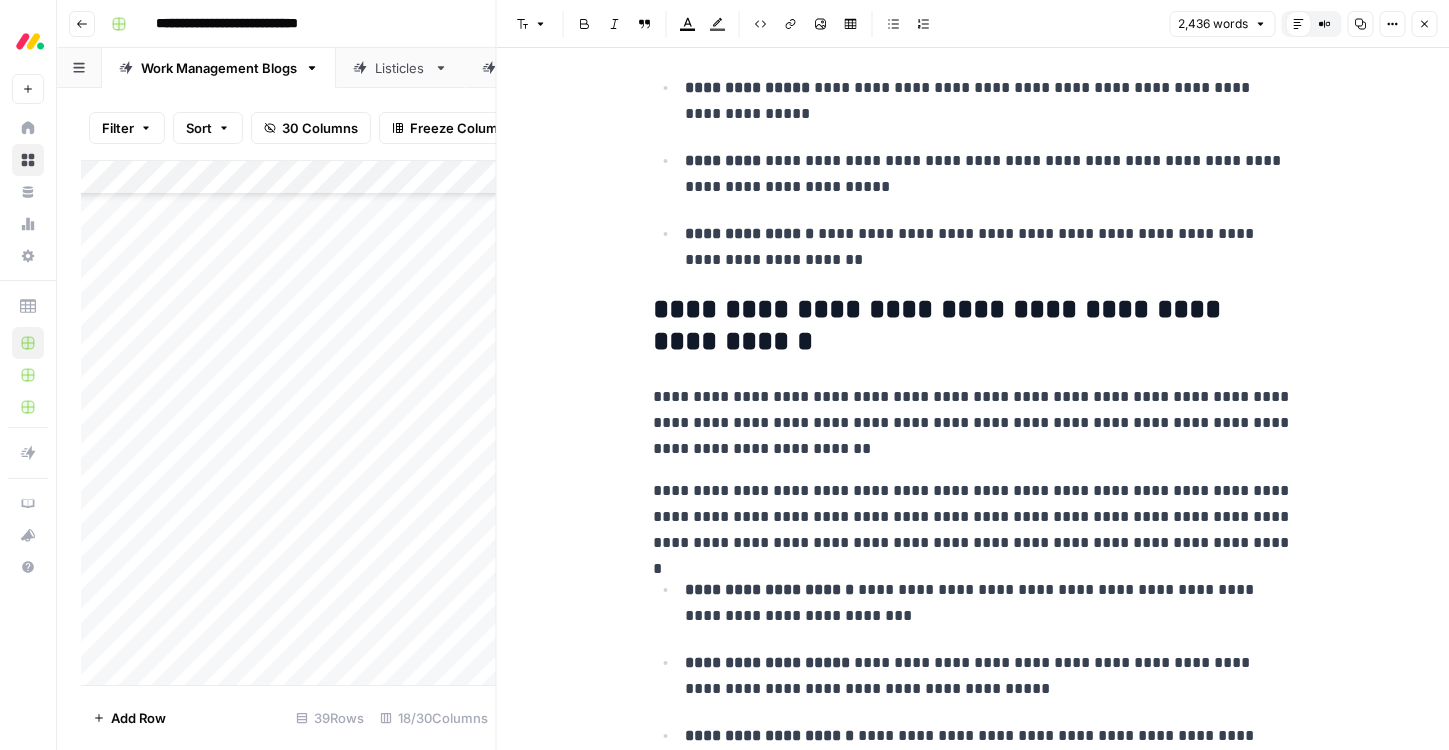 scroll, scrollTop: 7056, scrollLeft: 0, axis: vertical 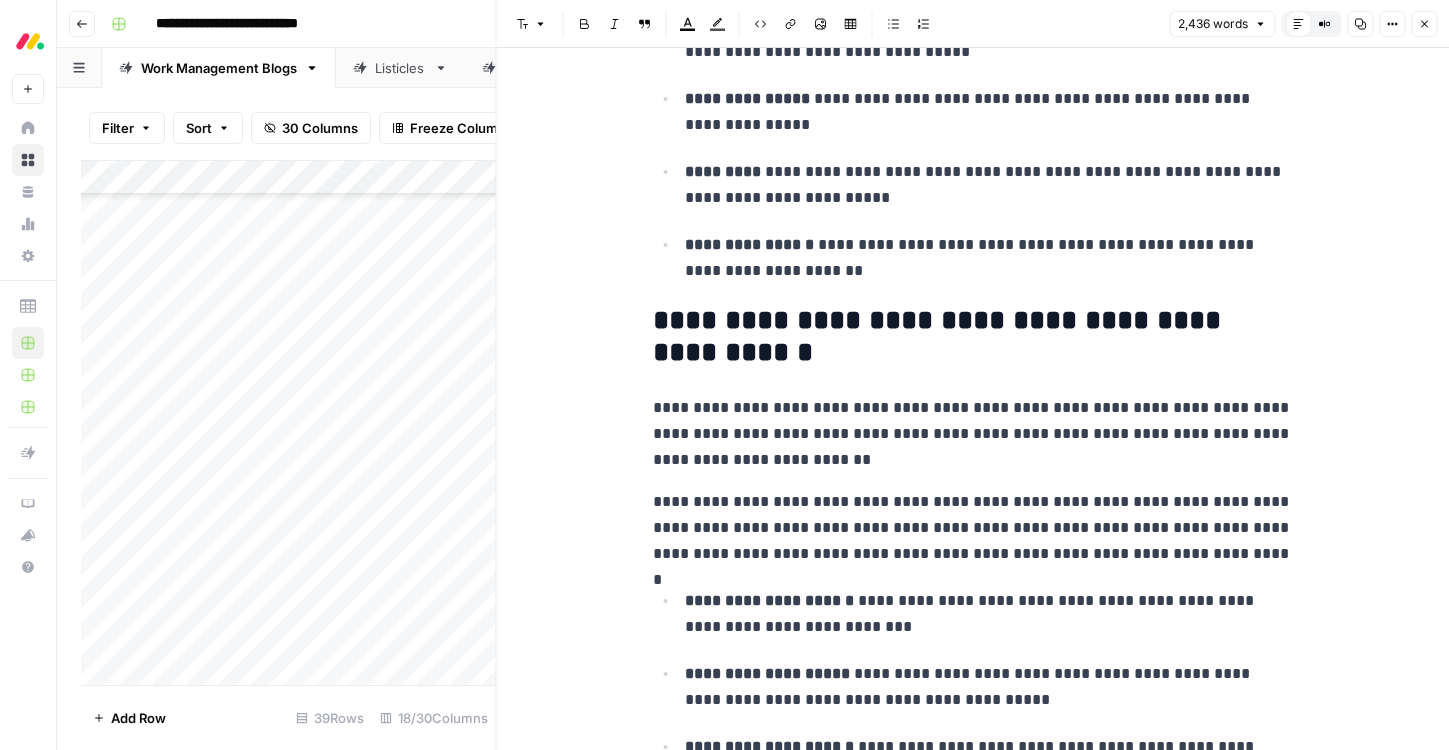 click on "**********" at bounding box center [973, 337] 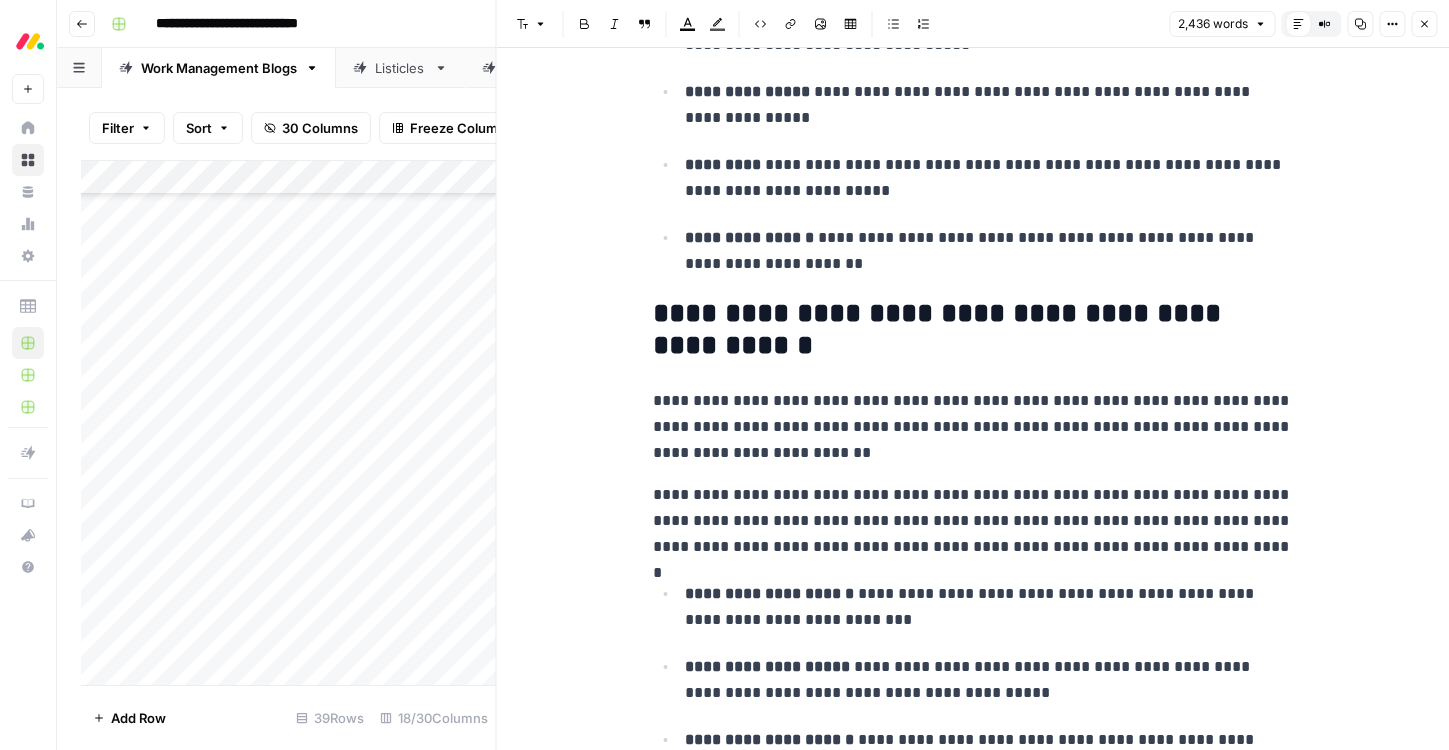 scroll, scrollTop: 7053, scrollLeft: 0, axis: vertical 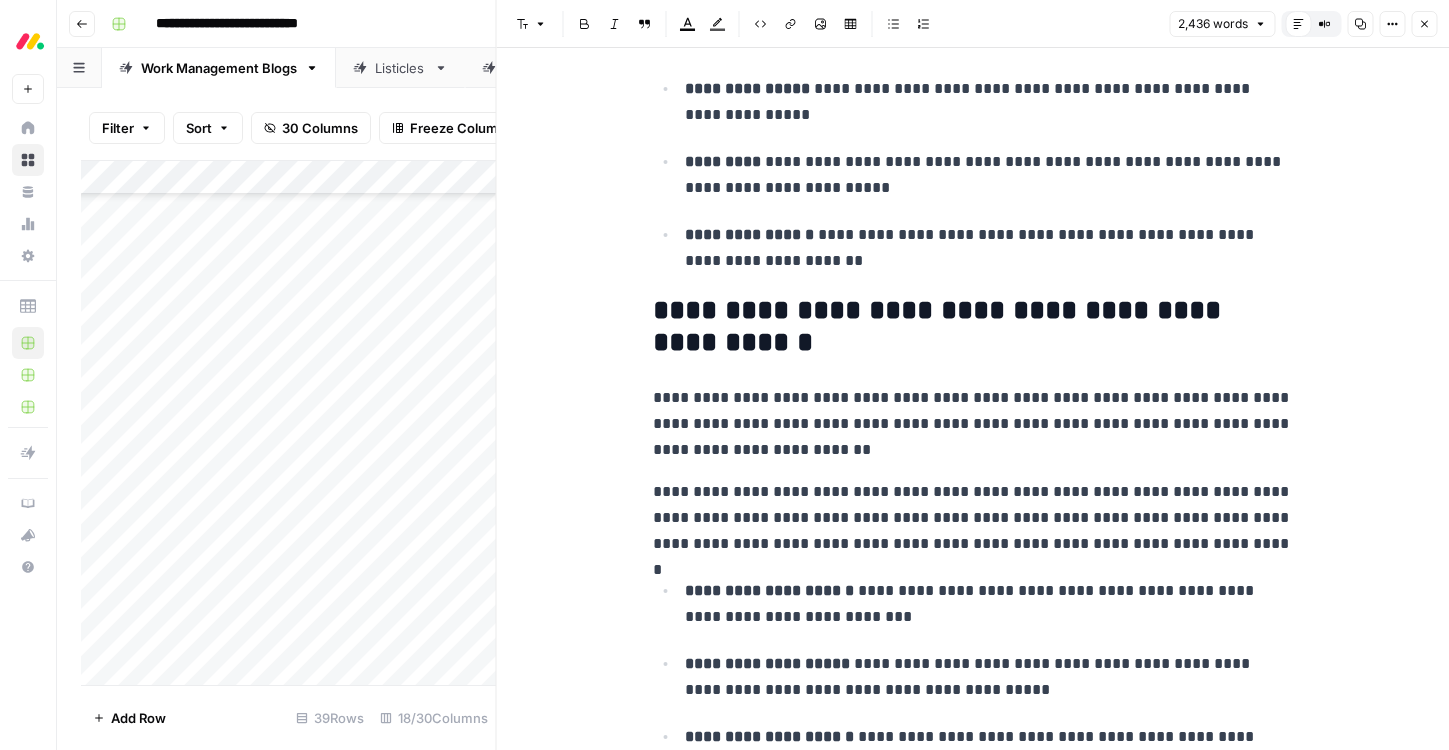 type 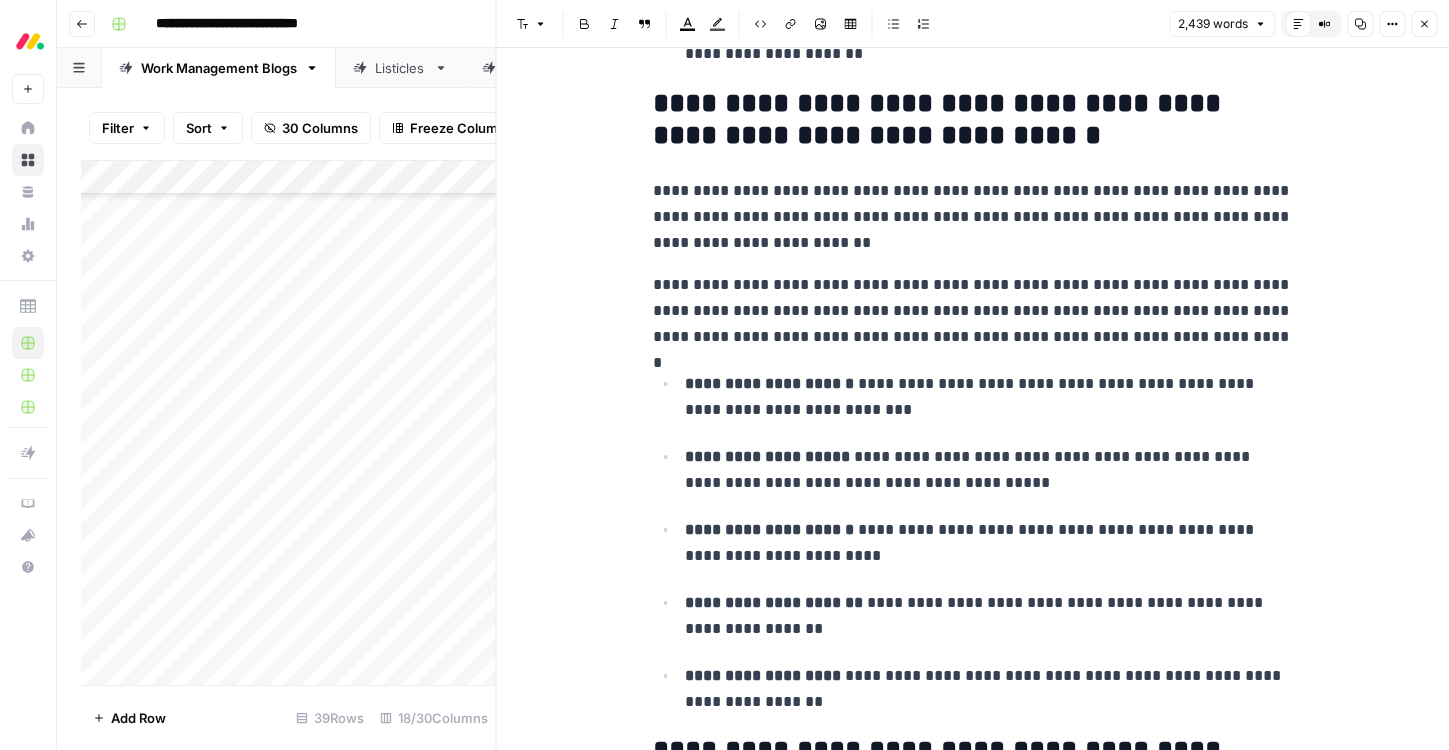 scroll, scrollTop: 7326, scrollLeft: 0, axis: vertical 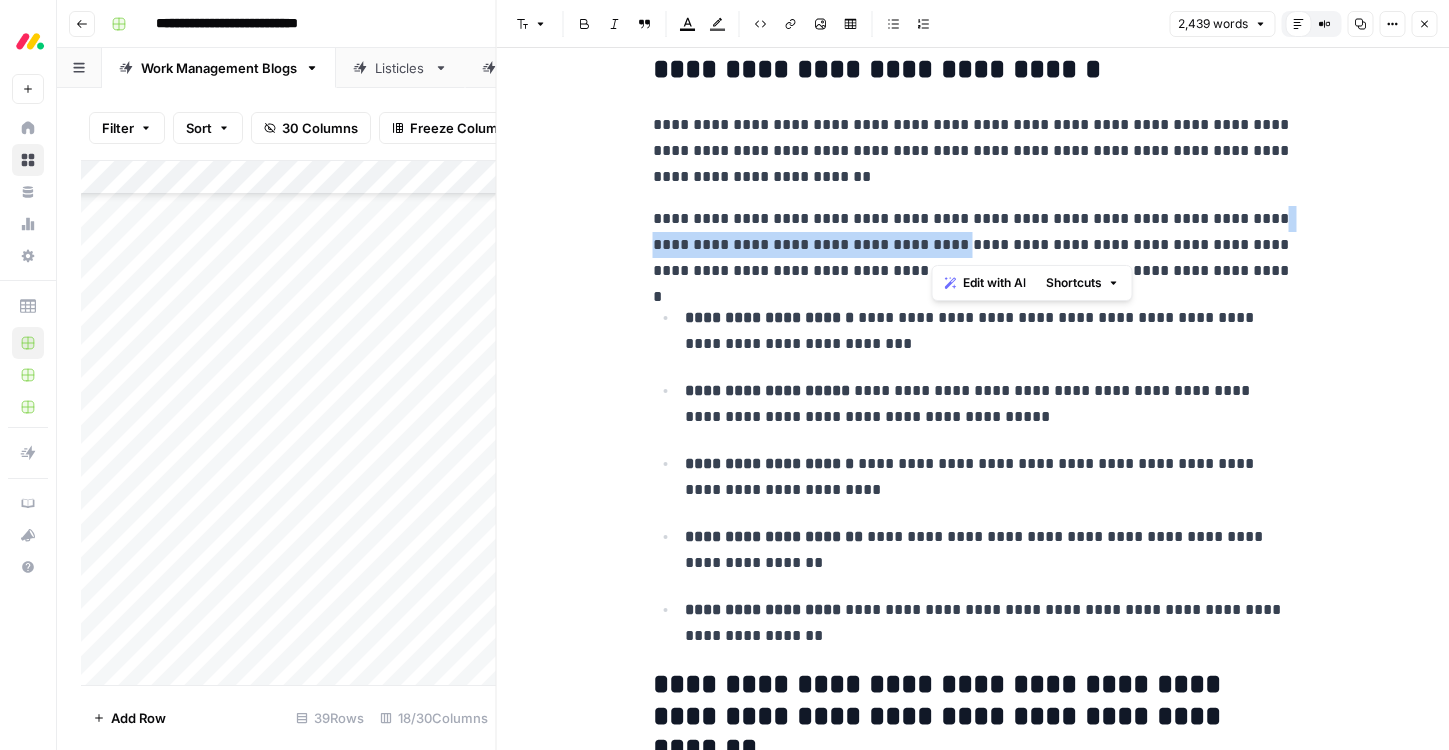 drag, startPoint x: 1249, startPoint y: 215, endPoint x: 929, endPoint y: 247, distance: 321.596 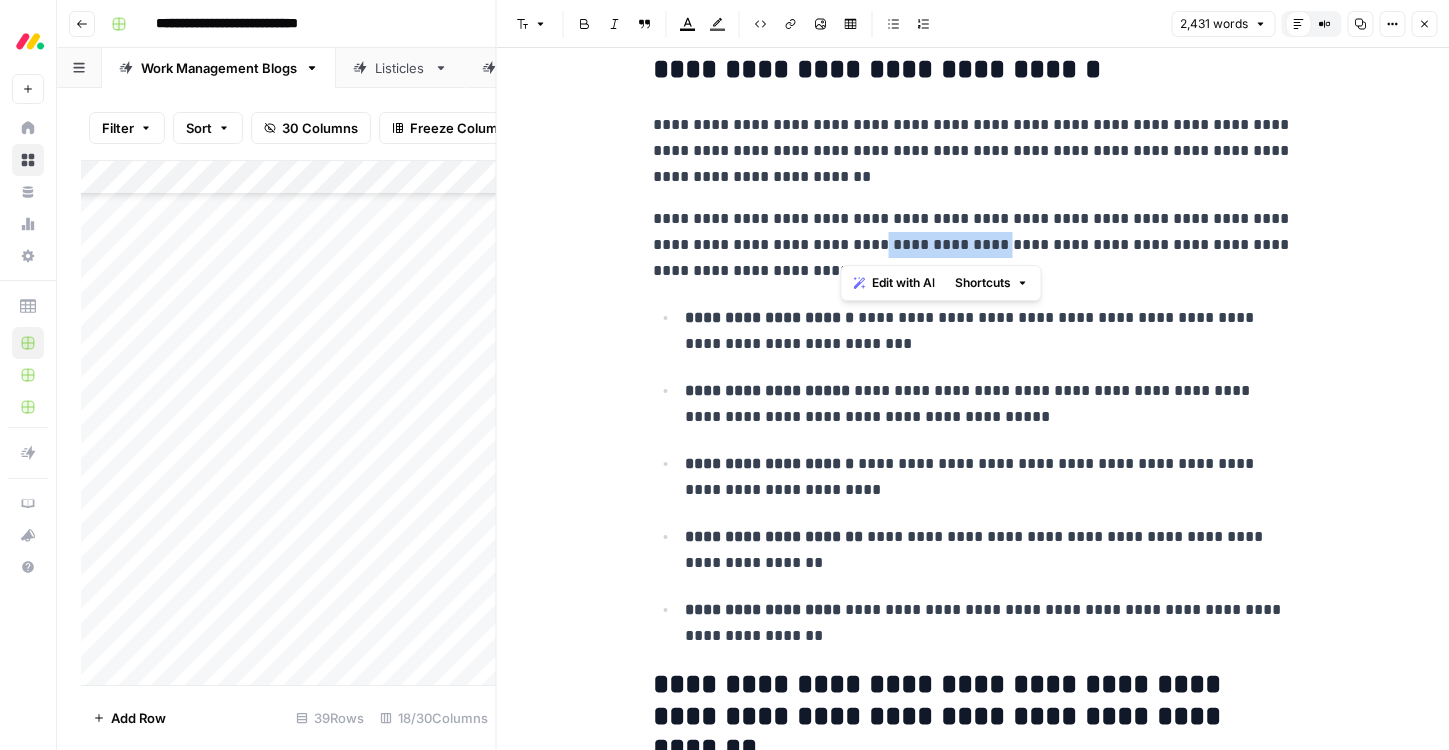 drag, startPoint x: 978, startPoint y: 245, endPoint x: 842, endPoint y: 243, distance: 136.01471 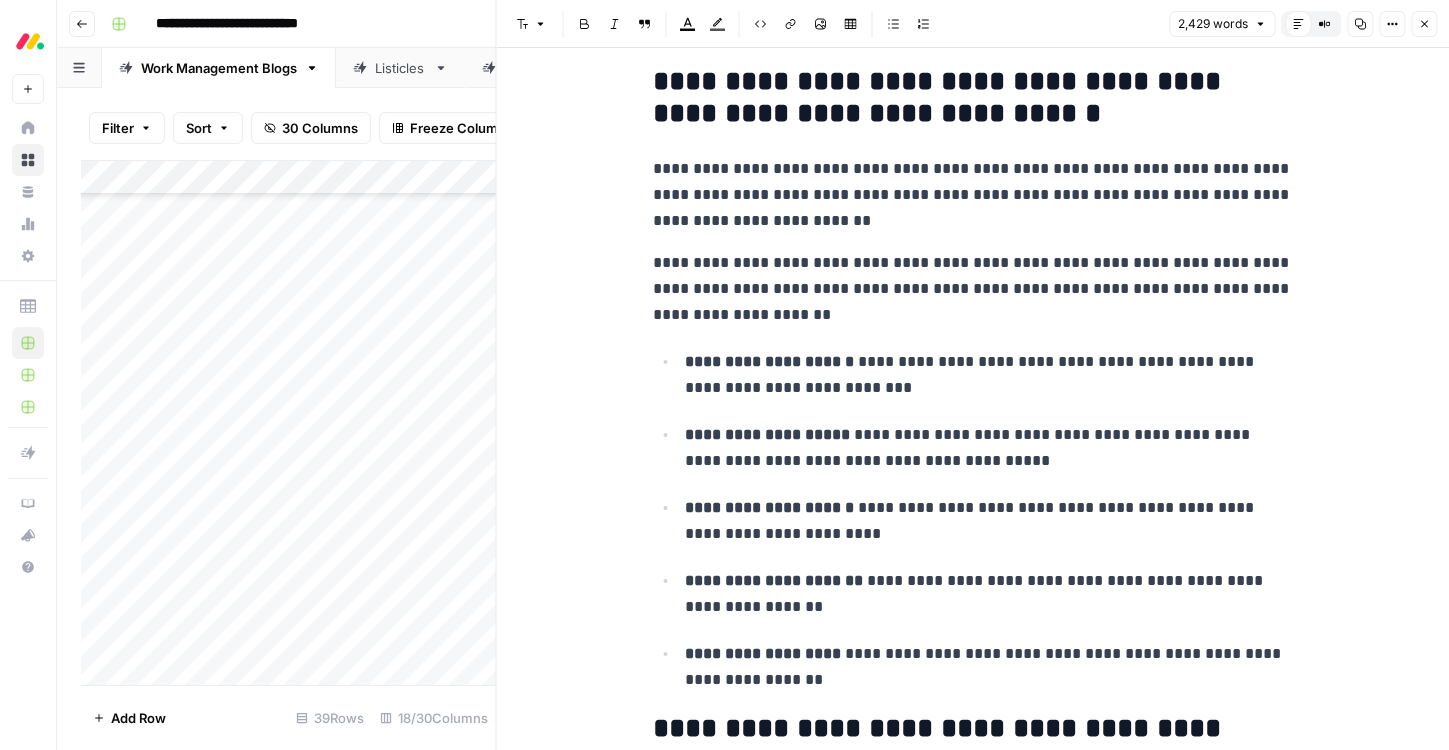 scroll, scrollTop: 7274, scrollLeft: 0, axis: vertical 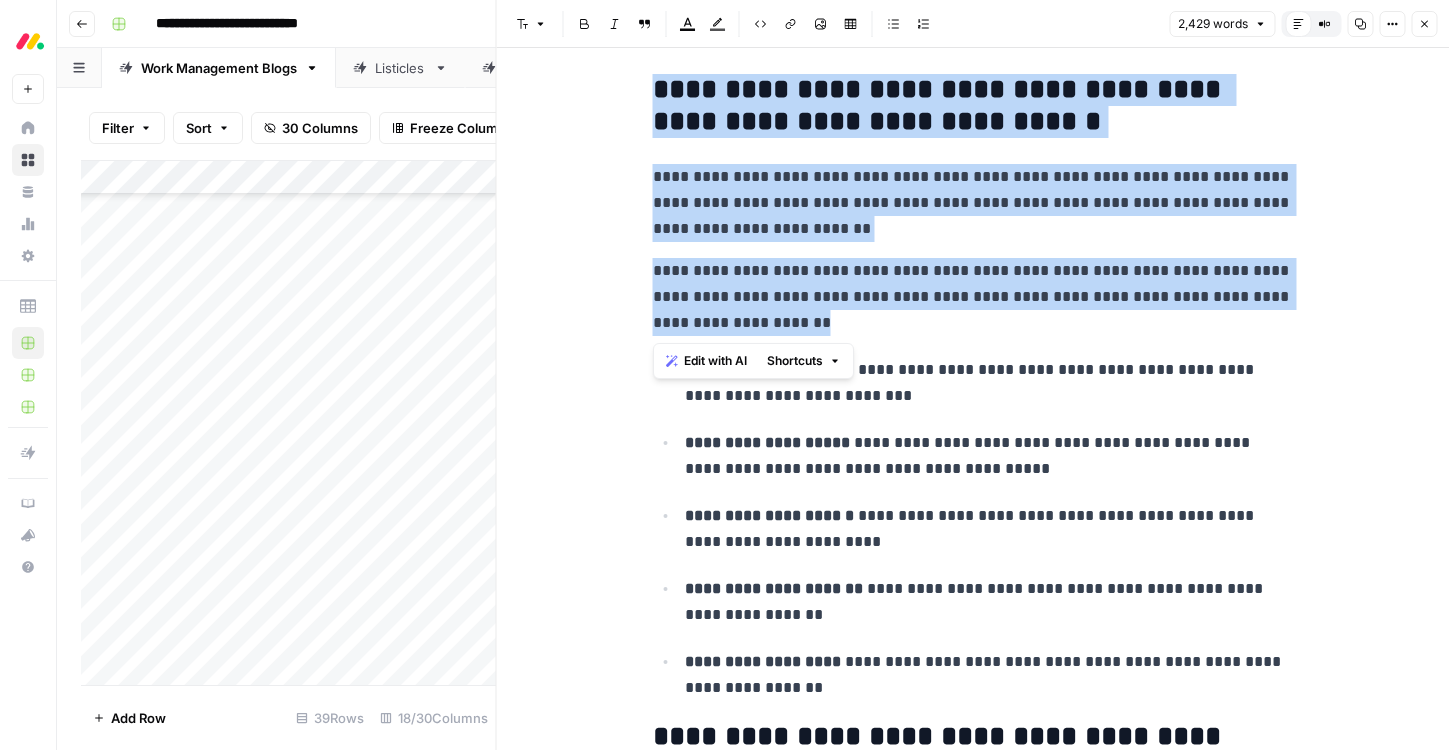 drag, startPoint x: 759, startPoint y: 324, endPoint x: 661, endPoint y: 102, distance: 242.6685 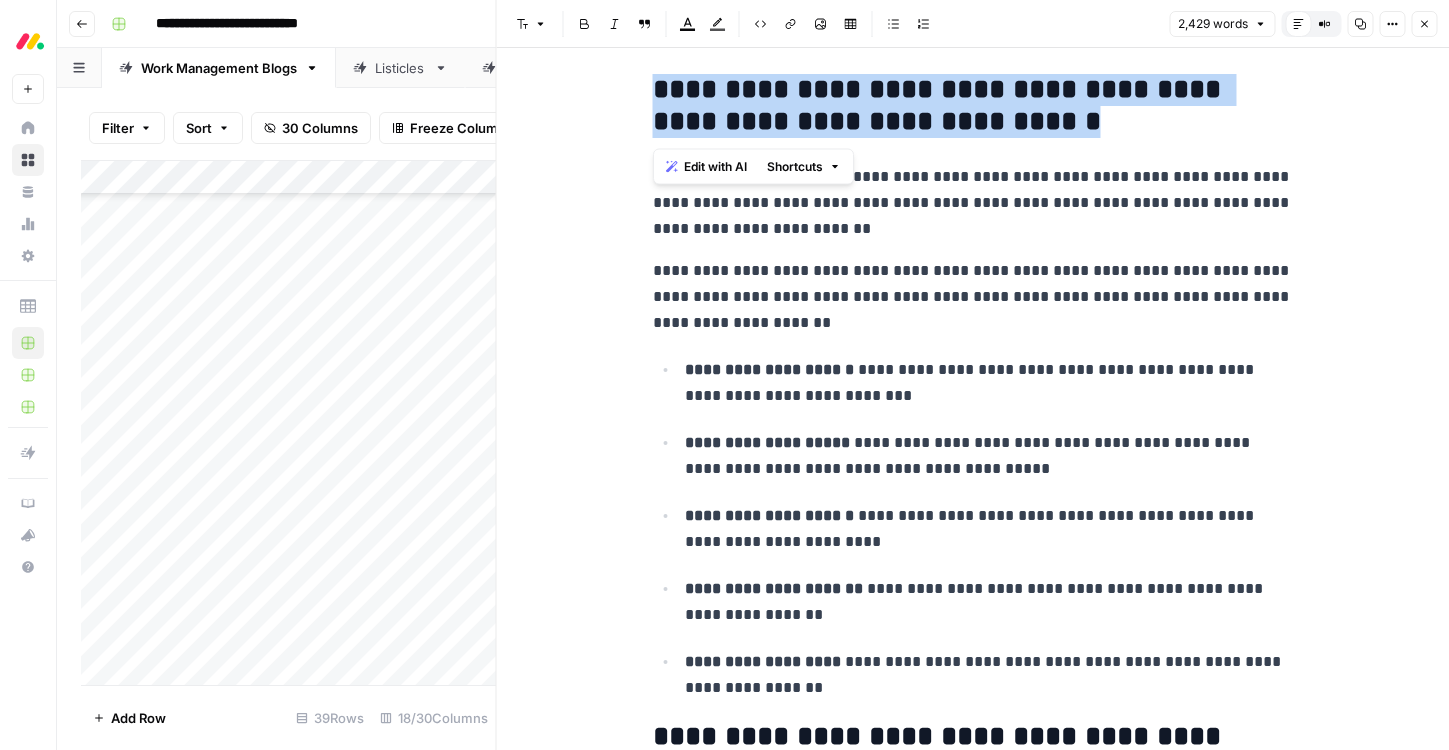 drag, startPoint x: 1158, startPoint y: 128, endPoint x: 638, endPoint y: 90, distance: 521.3866 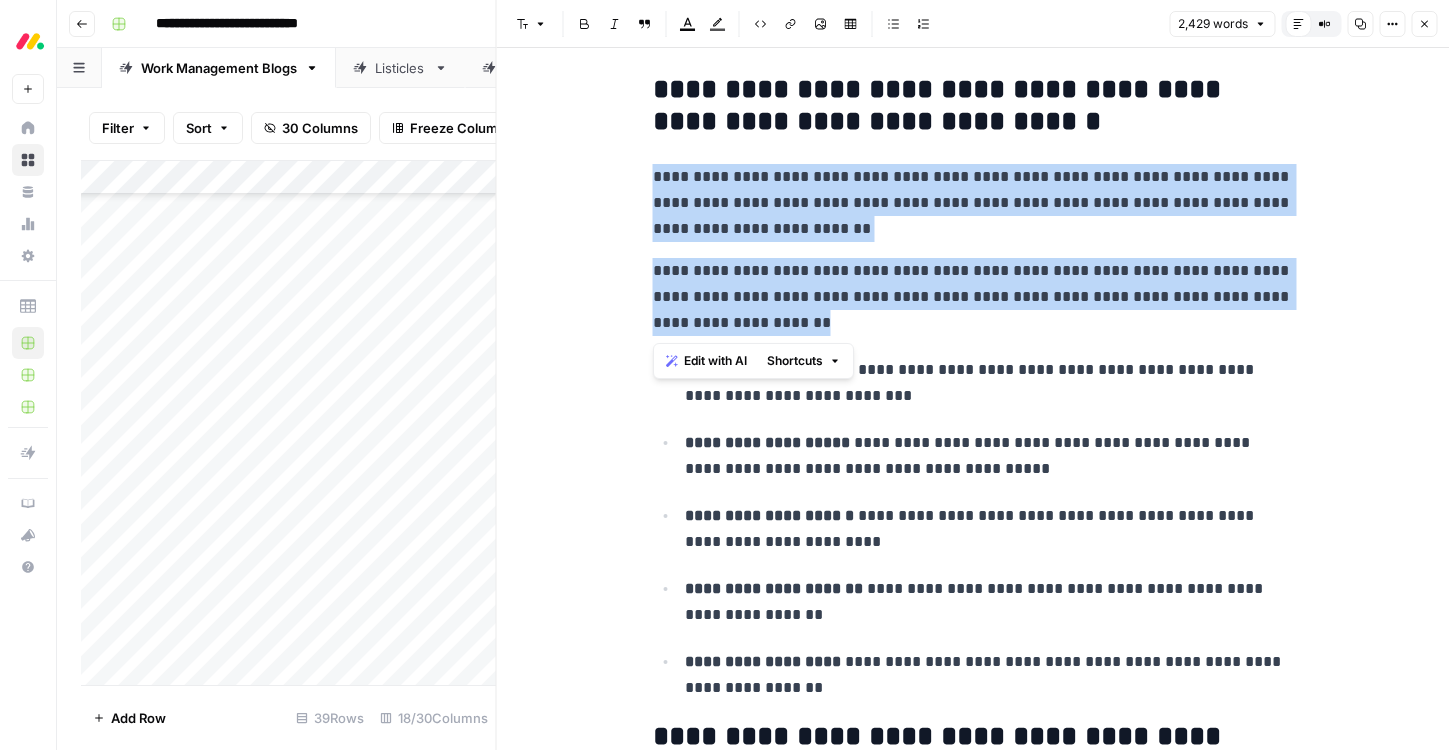 drag, startPoint x: 766, startPoint y: 328, endPoint x: 647, endPoint y: 184, distance: 186.80739 